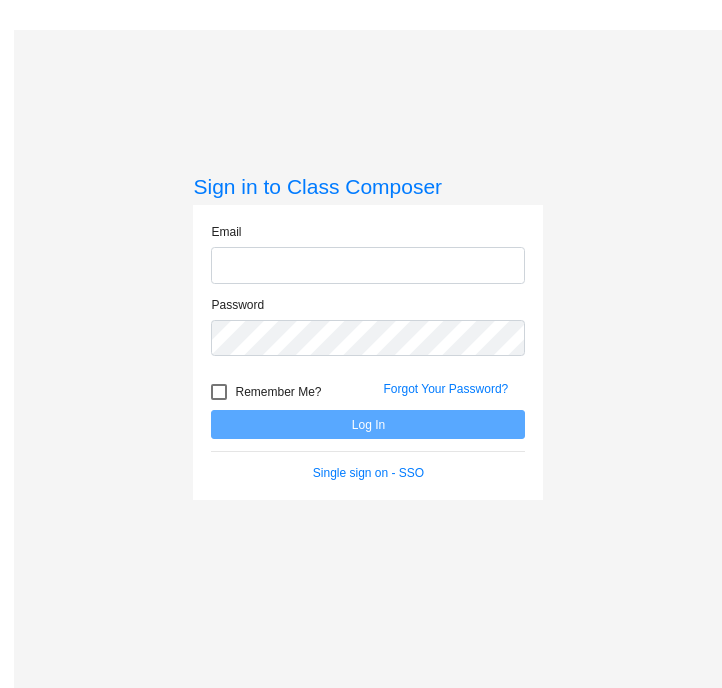 scroll, scrollTop: 0, scrollLeft: 0, axis: both 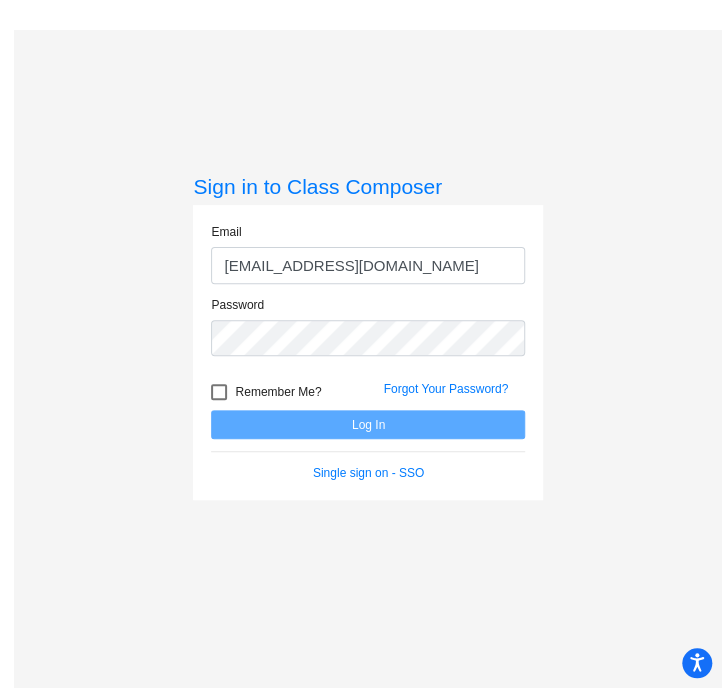 type on "[EMAIL_ADDRESS][DOMAIN_NAME]" 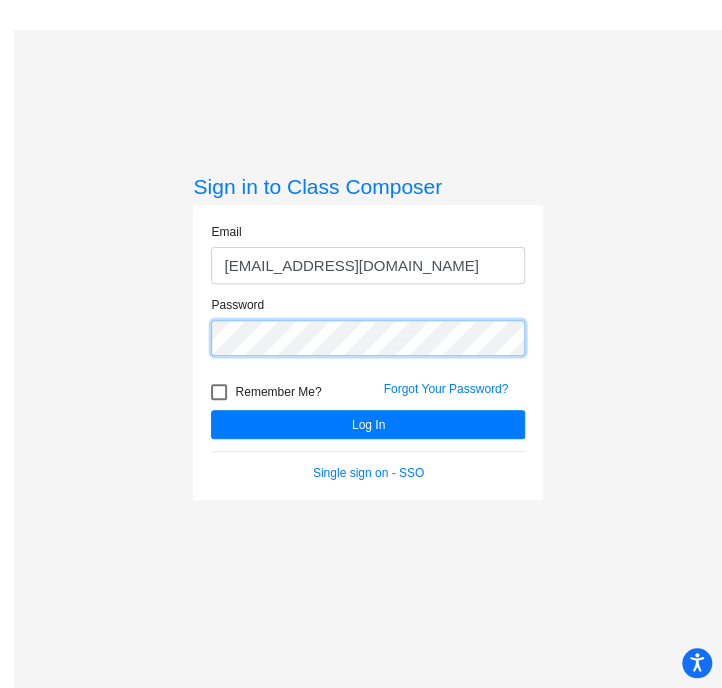 click on "Log In" 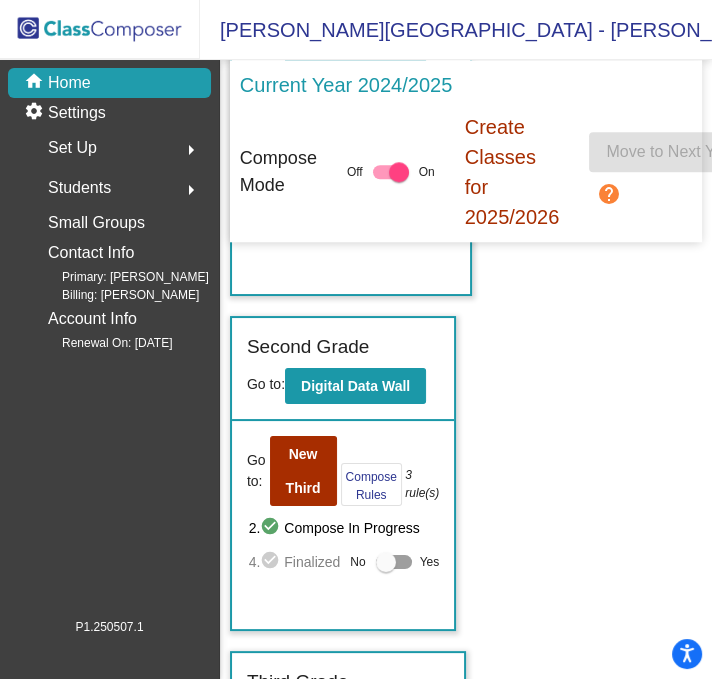scroll, scrollTop: 1200, scrollLeft: 0, axis: vertical 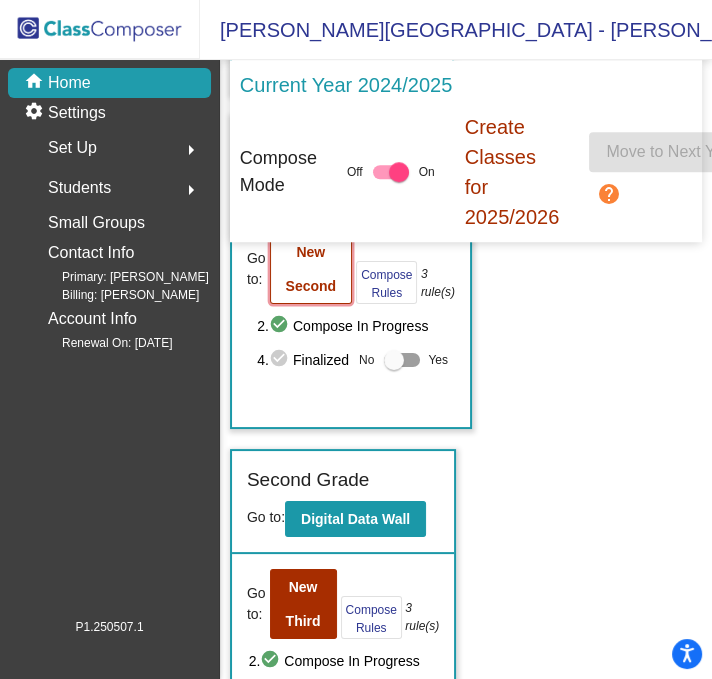 click on "New Second" 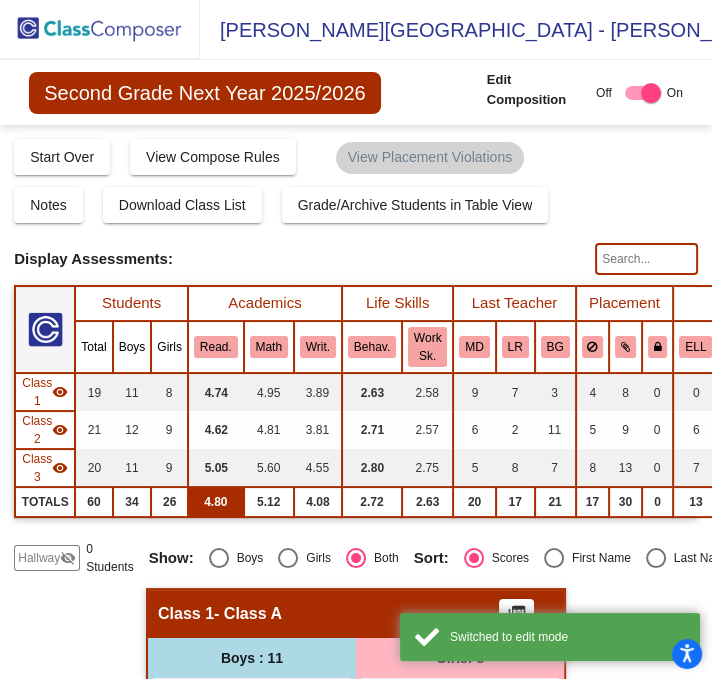 scroll, scrollTop: 133, scrollLeft: 0, axis: vertical 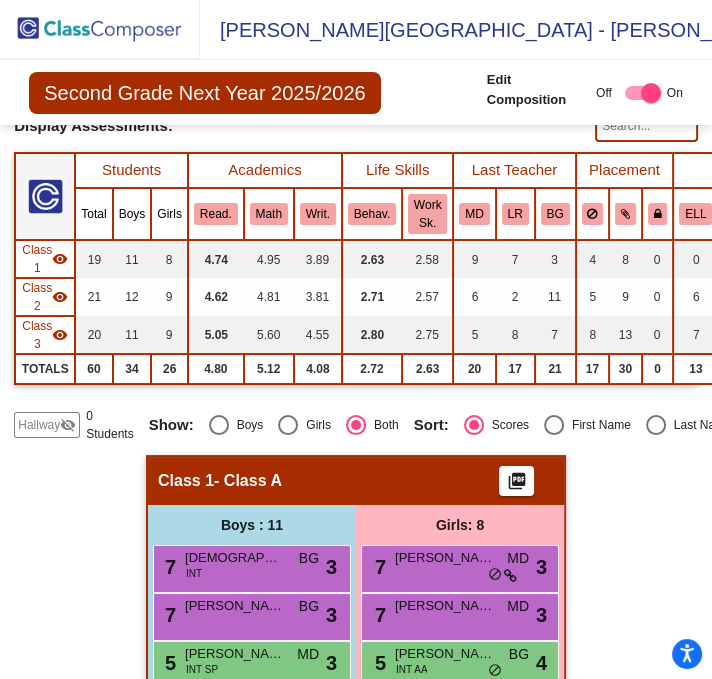 click on "Hallway" 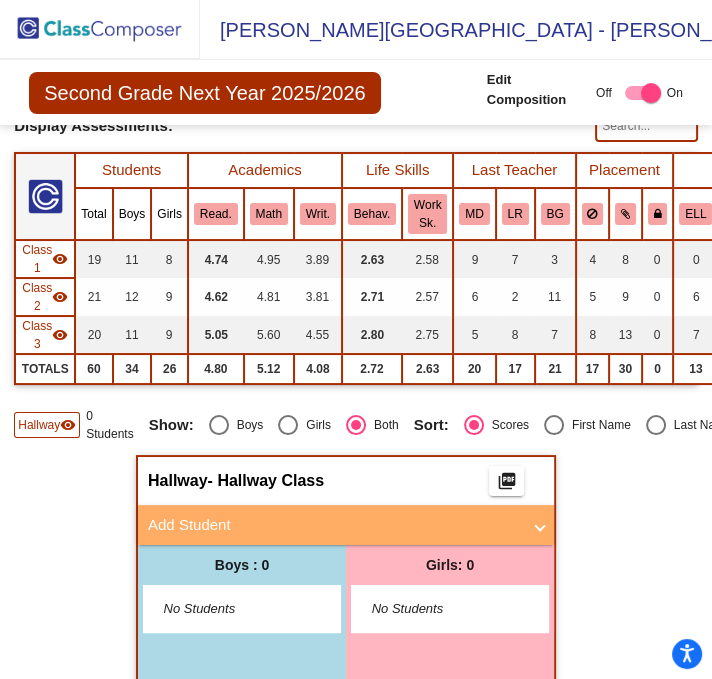 click on "Add Student" at bounding box center (334, 525) 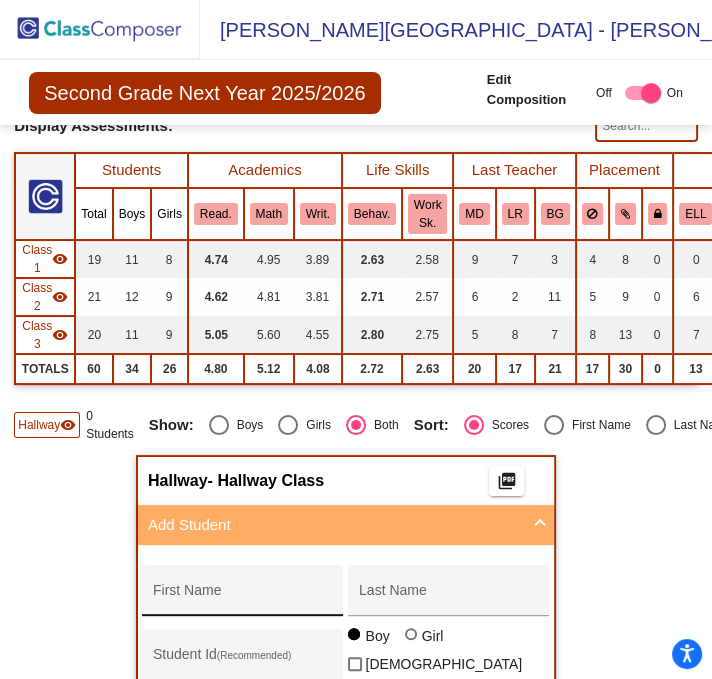 drag, startPoint x: 303, startPoint y: 582, endPoint x: 308, endPoint y: 592, distance: 11.18034 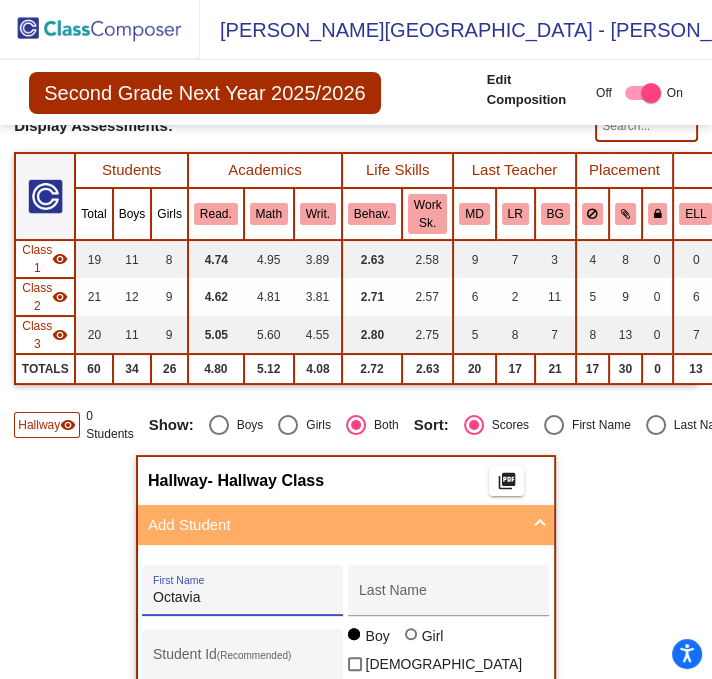 type on "Octavia" 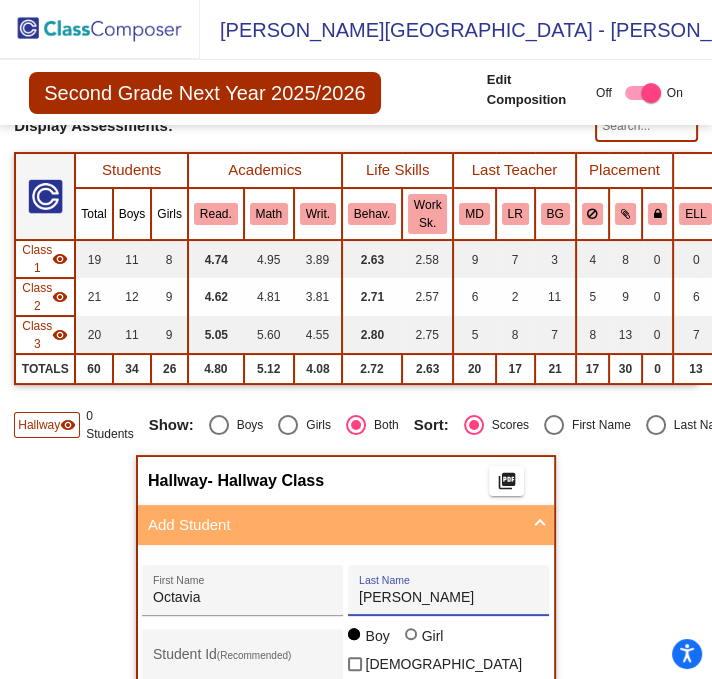 scroll, scrollTop: 400, scrollLeft: 0, axis: vertical 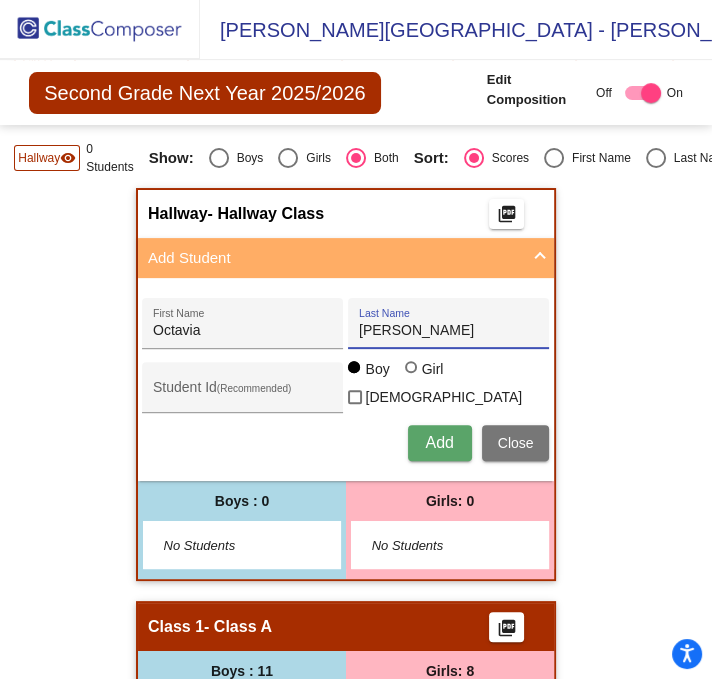 type on "[PERSON_NAME]" 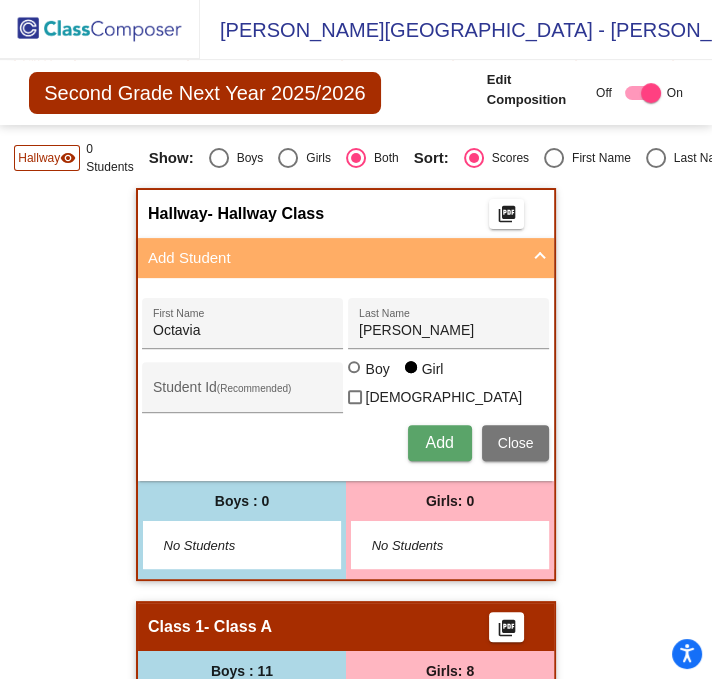 click on "Add" at bounding box center (440, 443) 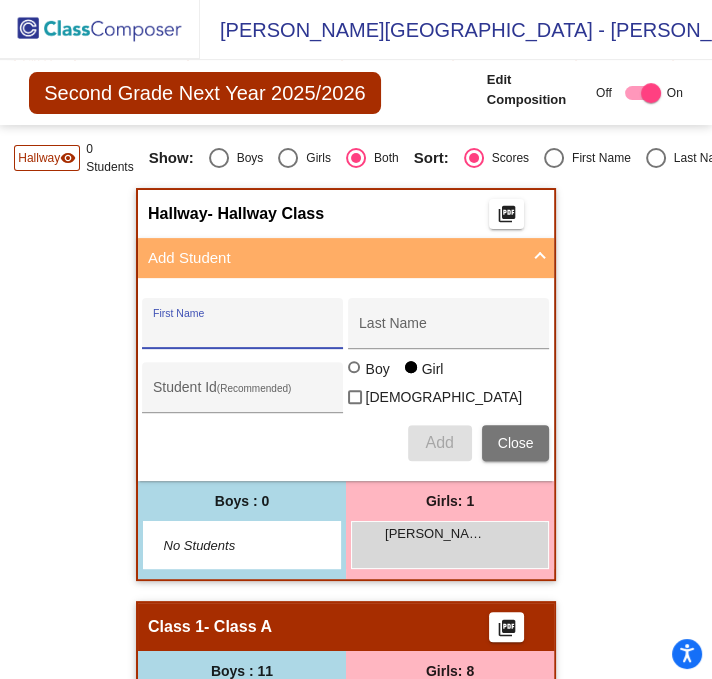 click on "First Name" at bounding box center (243, 329) 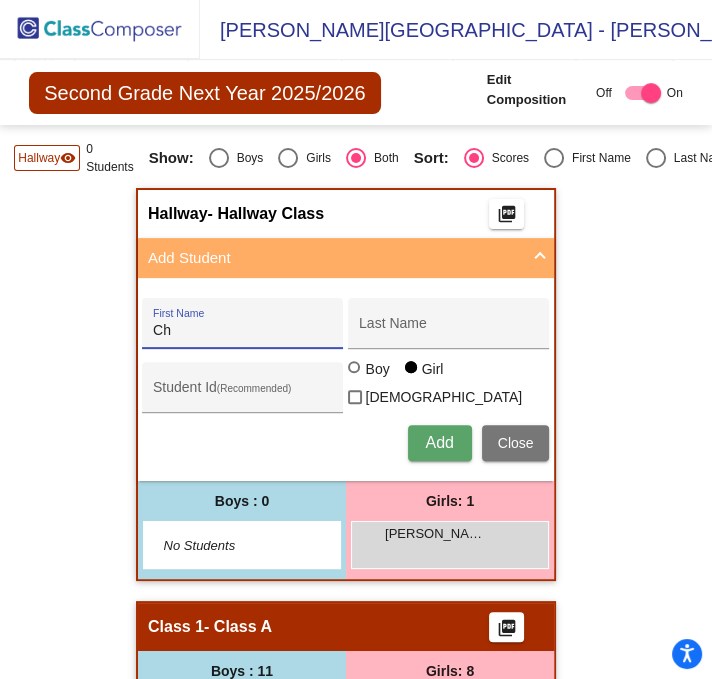 type on "C" 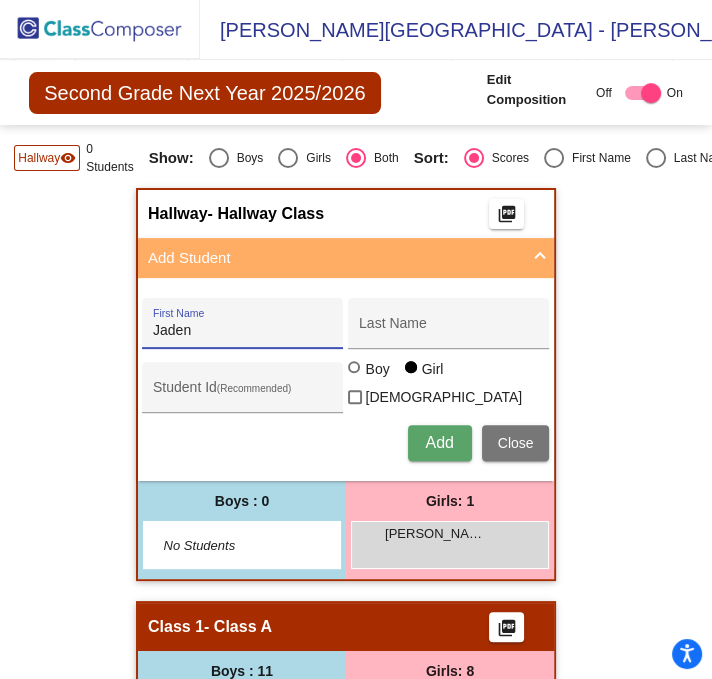 type on "Jaden" 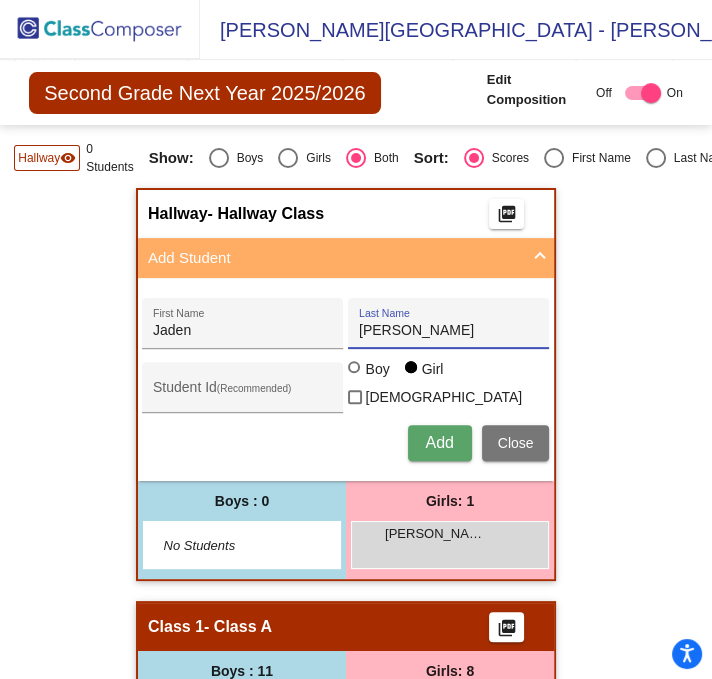 type on "[PERSON_NAME]" 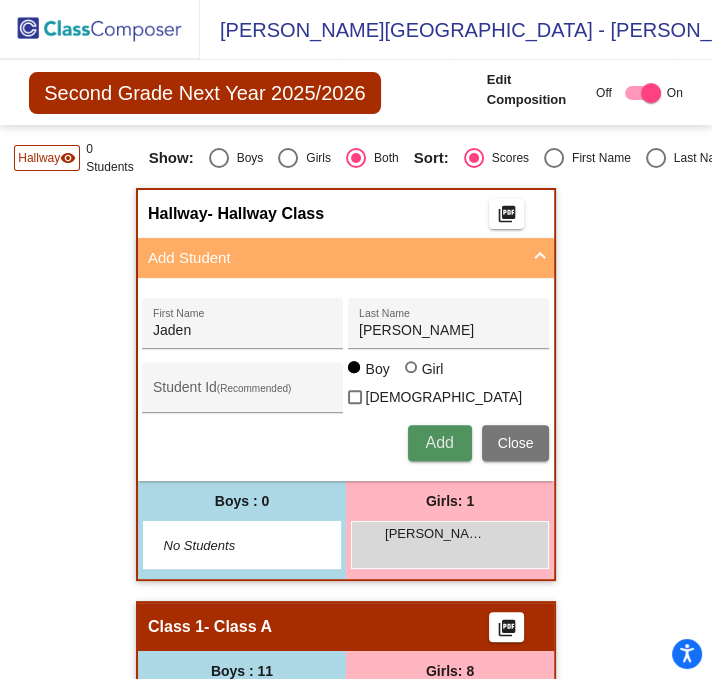 click on "Add" at bounding box center [439, 442] 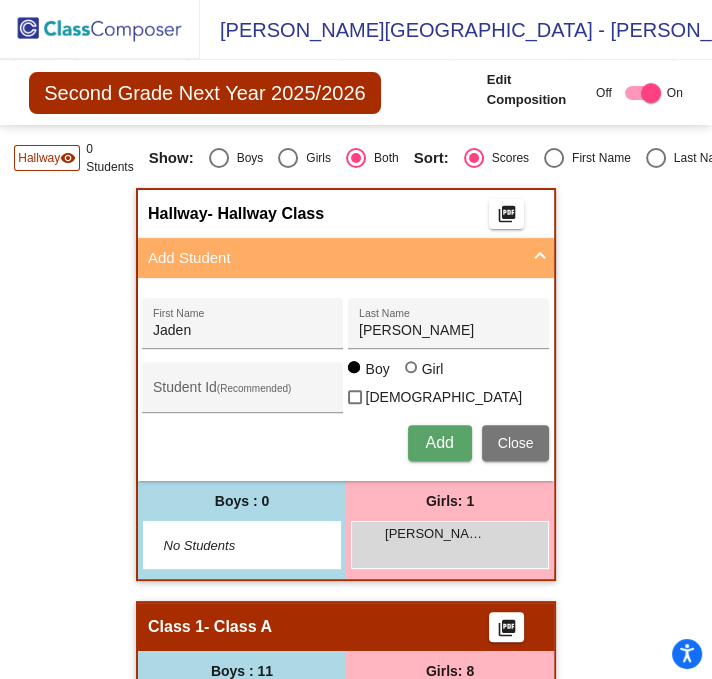 type 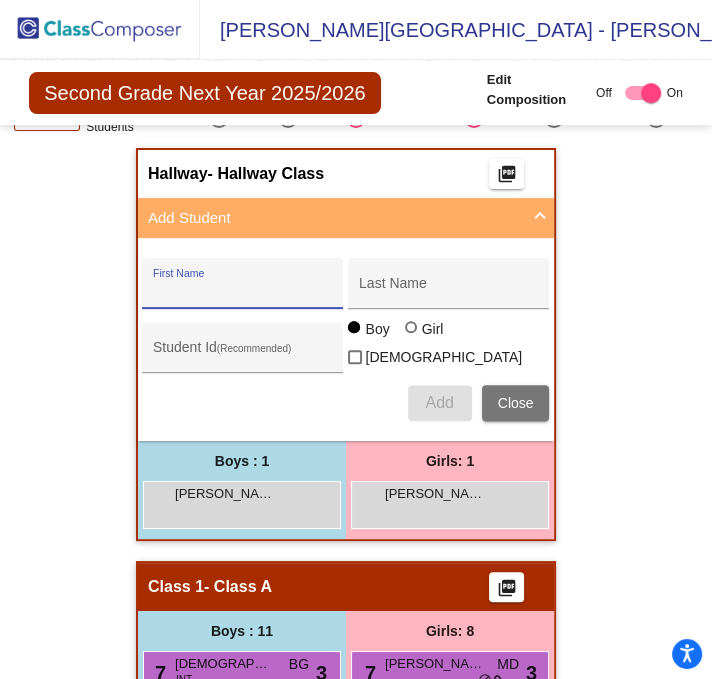 scroll, scrollTop: 707, scrollLeft: 0, axis: vertical 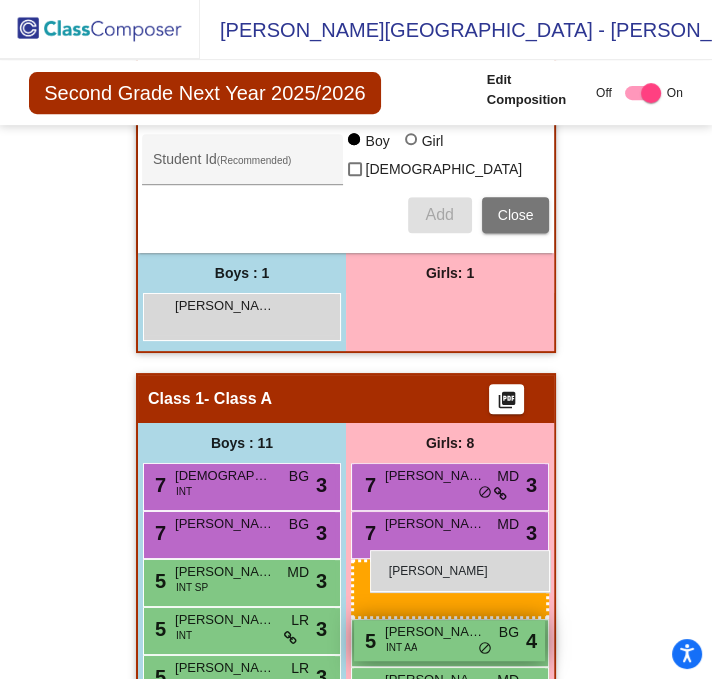drag, startPoint x: 470, startPoint y: 353, endPoint x: 366, endPoint y: 549, distance: 221.88286 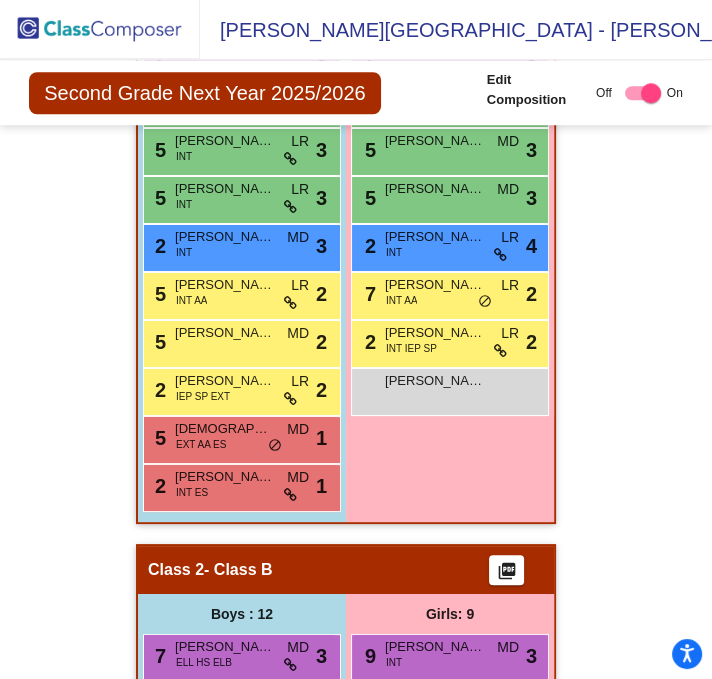 scroll, scrollTop: 707, scrollLeft: 0, axis: vertical 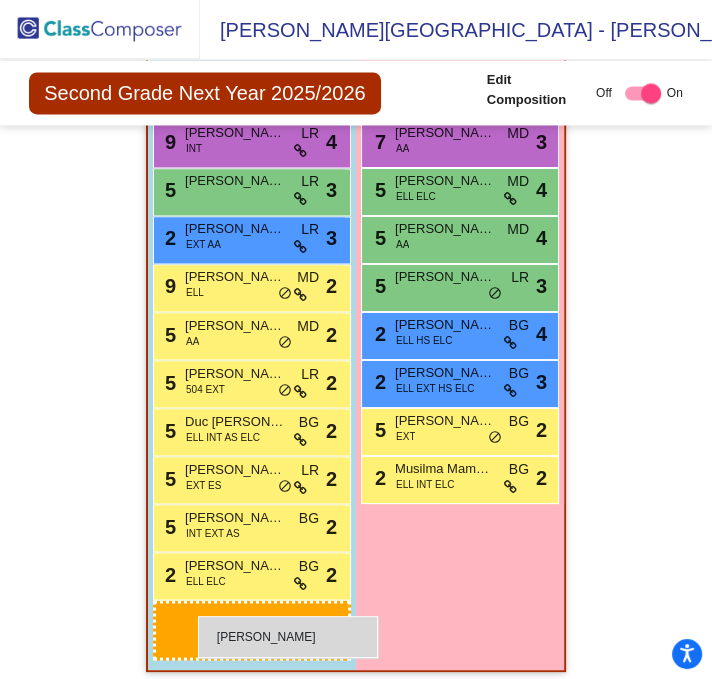 drag, startPoint x: 264, startPoint y: 223, endPoint x: 198, endPoint y: 616, distance: 398.50345 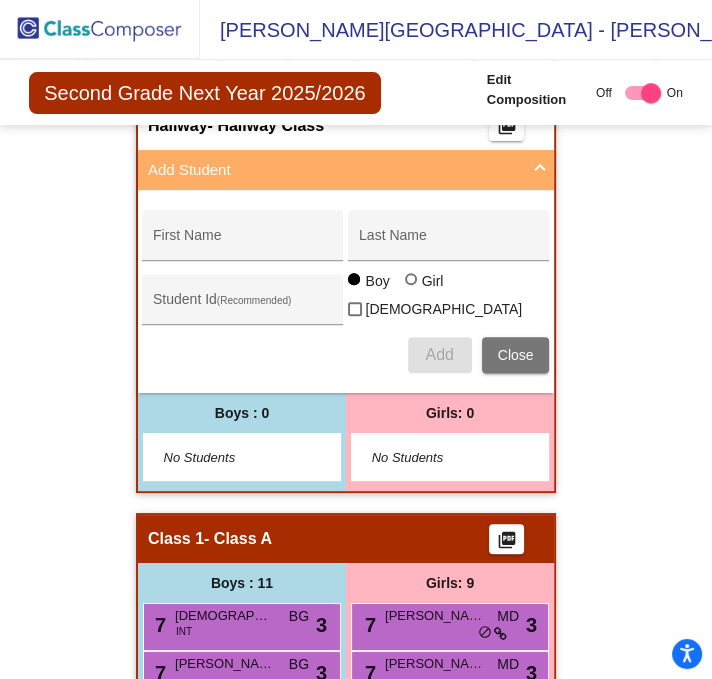 scroll, scrollTop: 0, scrollLeft: 0, axis: both 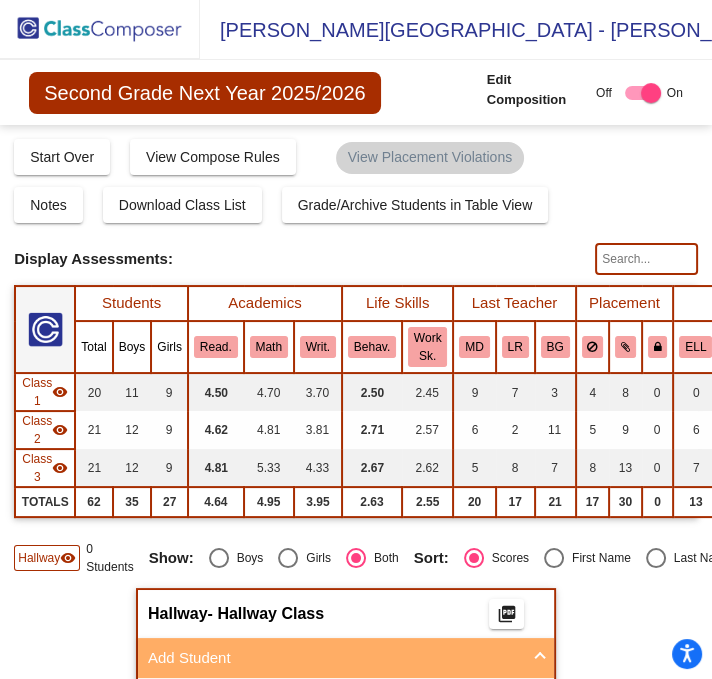 click 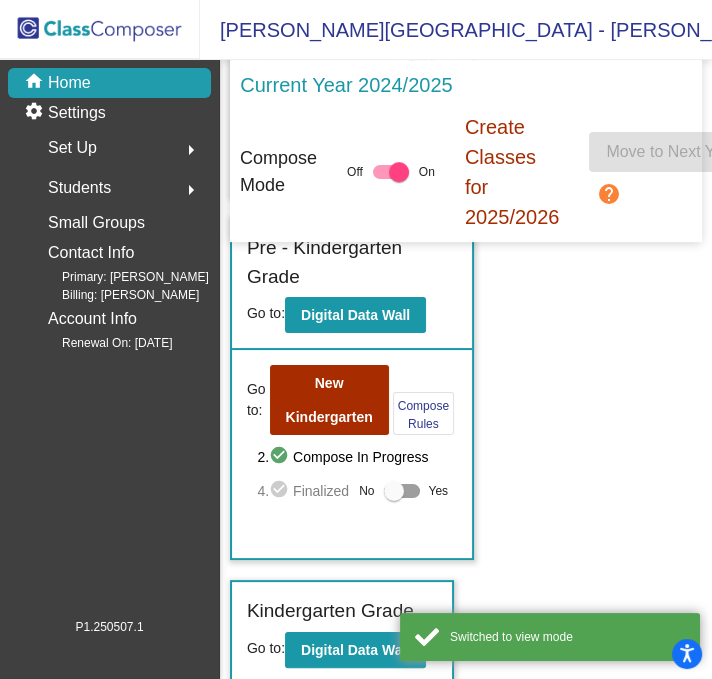 scroll, scrollTop: 533, scrollLeft: 0, axis: vertical 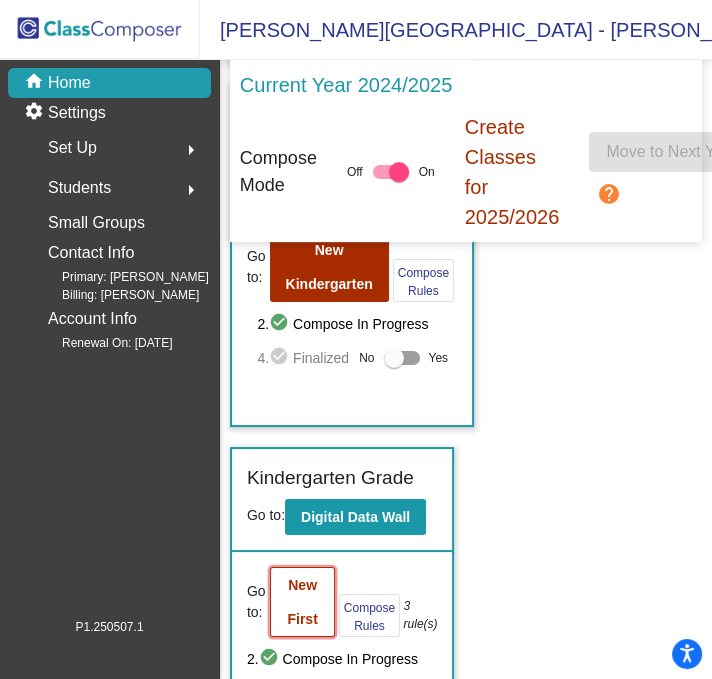 click on "New First" 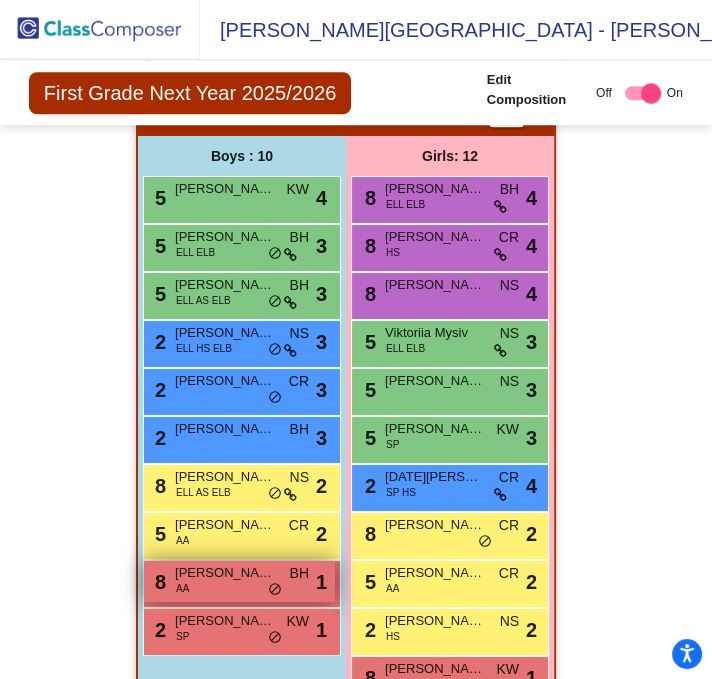 scroll, scrollTop: 1466, scrollLeft: 0, axis: vertical 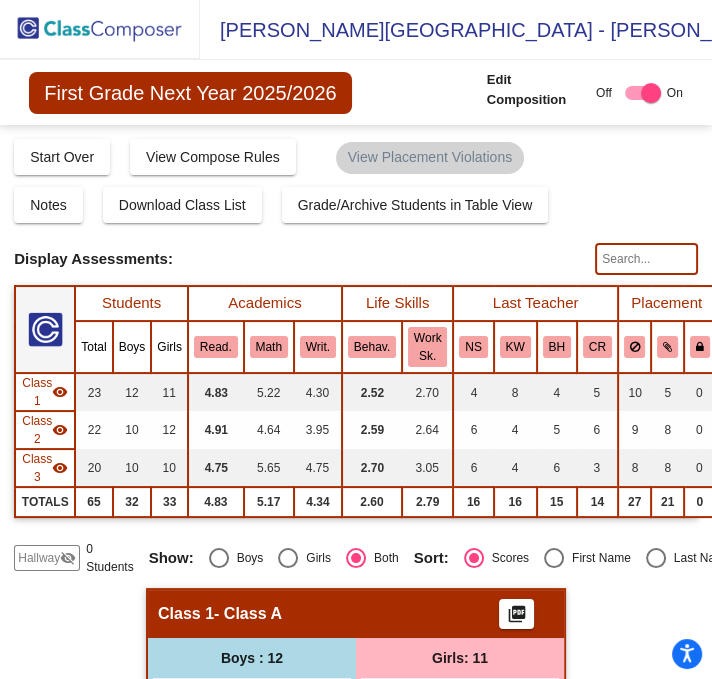 click on "[PERSON_NAME][GEOGRAPHIC_DATA] - [PERSON_NAME] Support Learning Portal School Logout" 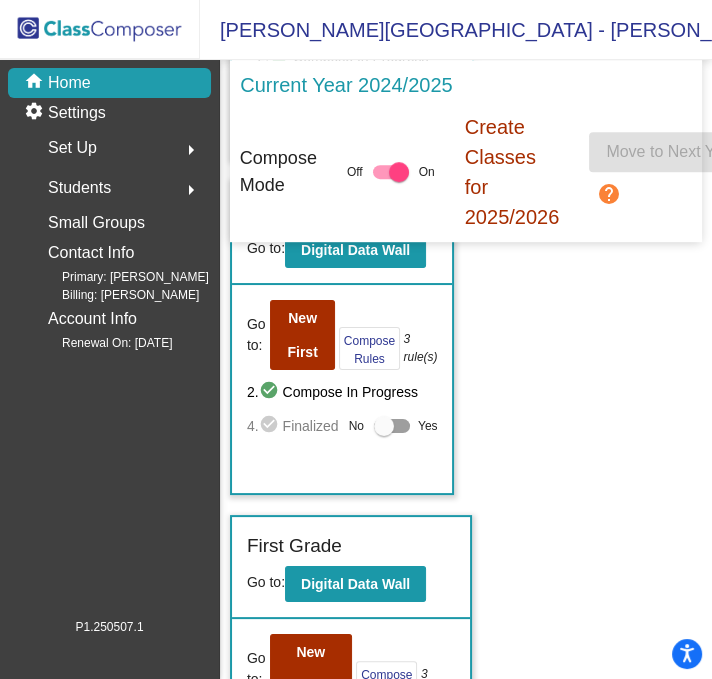 scroll, scrollTop: 1066, scrollLeft: 0, axis: vertical 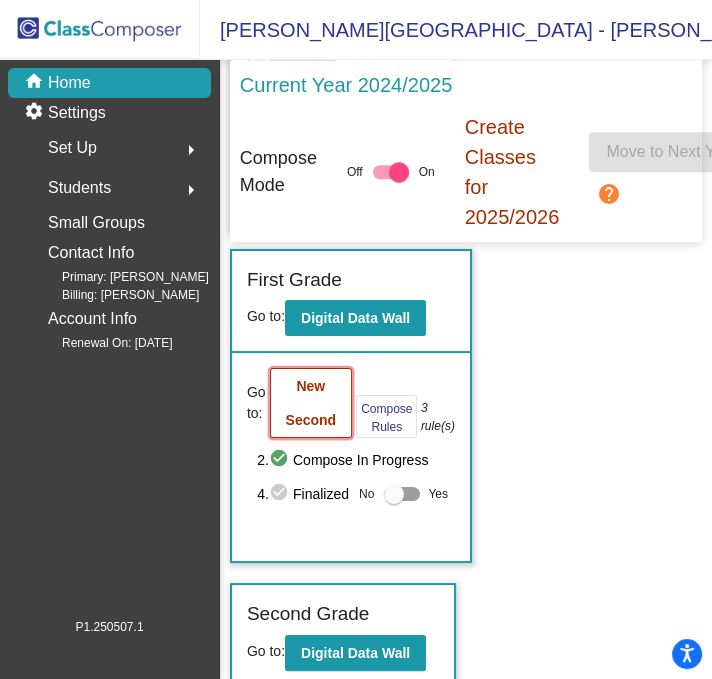 click on "New Second" 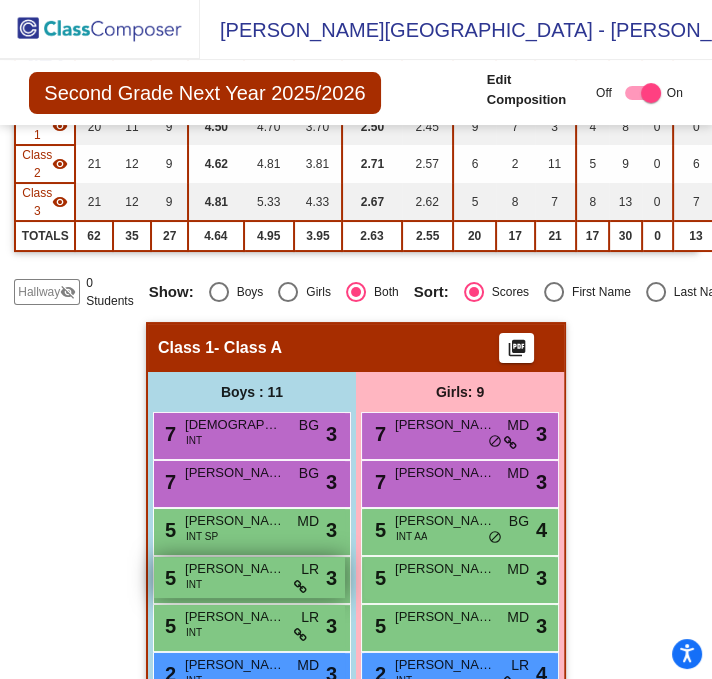 scroll, scrollTop: 666, scrollLeft: 0, axis: vertical 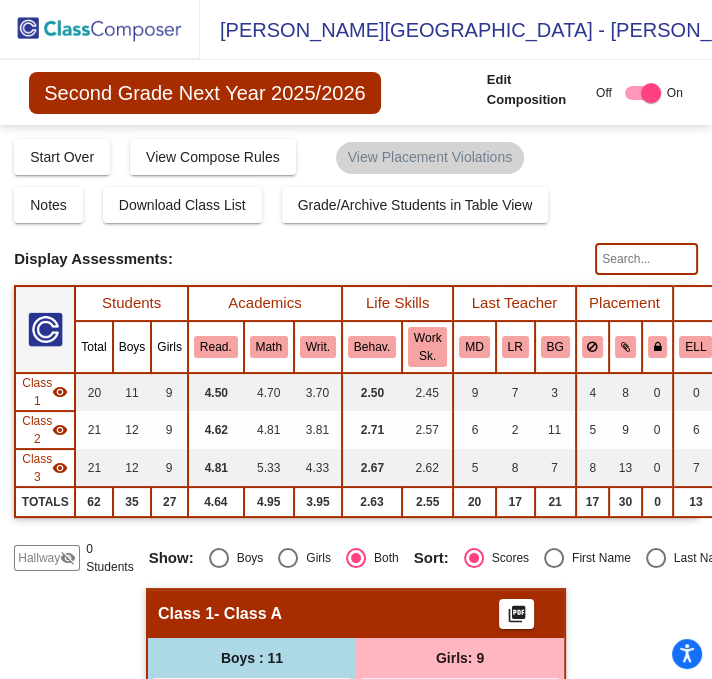click 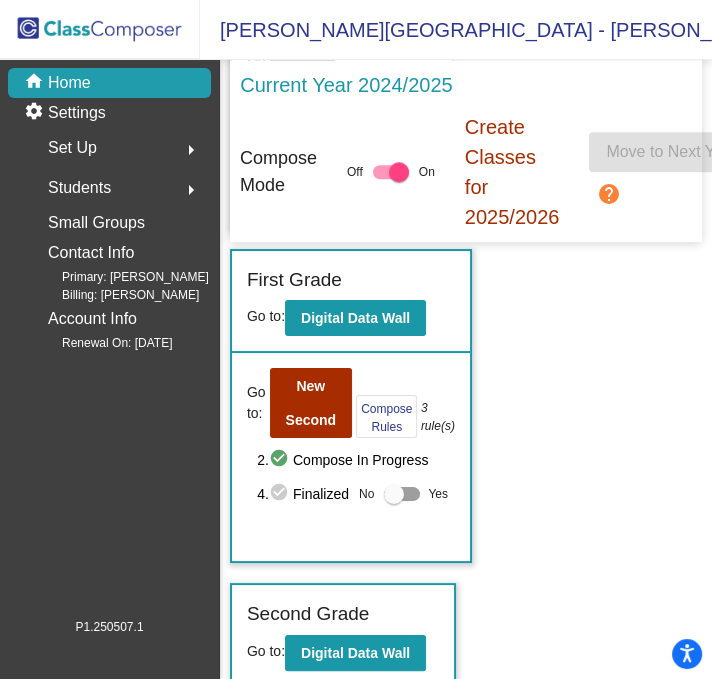 scroll, scrollTop: 1200, scrollLeft: 0, axis: vertical 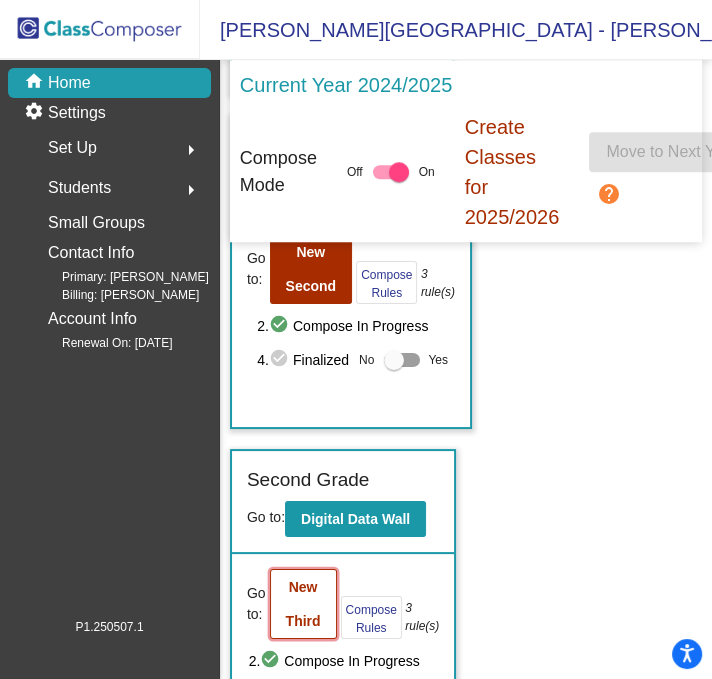click on "New Third" 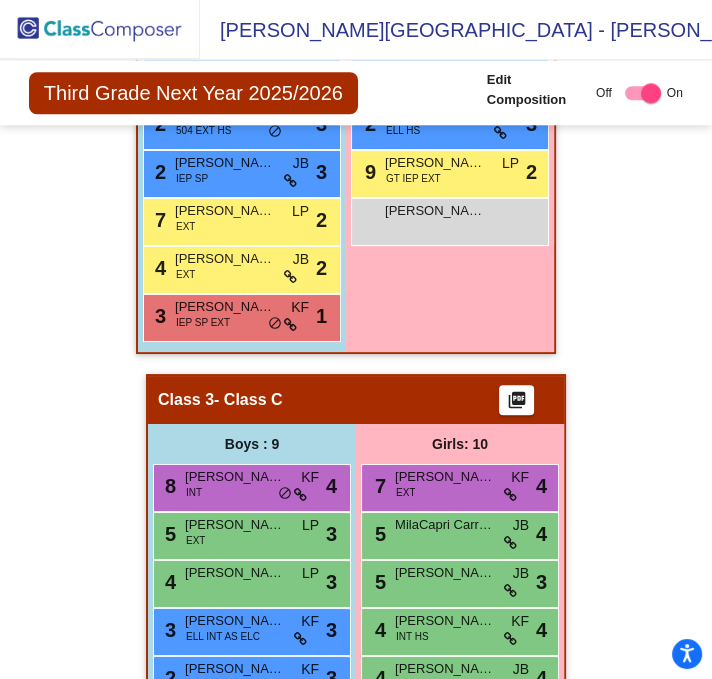 scroll, scrollTop: 1755, scrollLeft: 0, axis: vertical 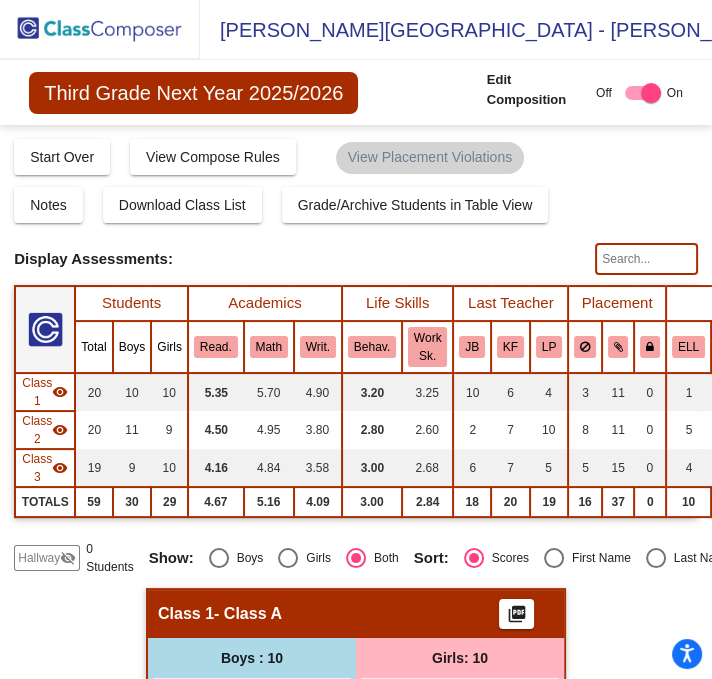click 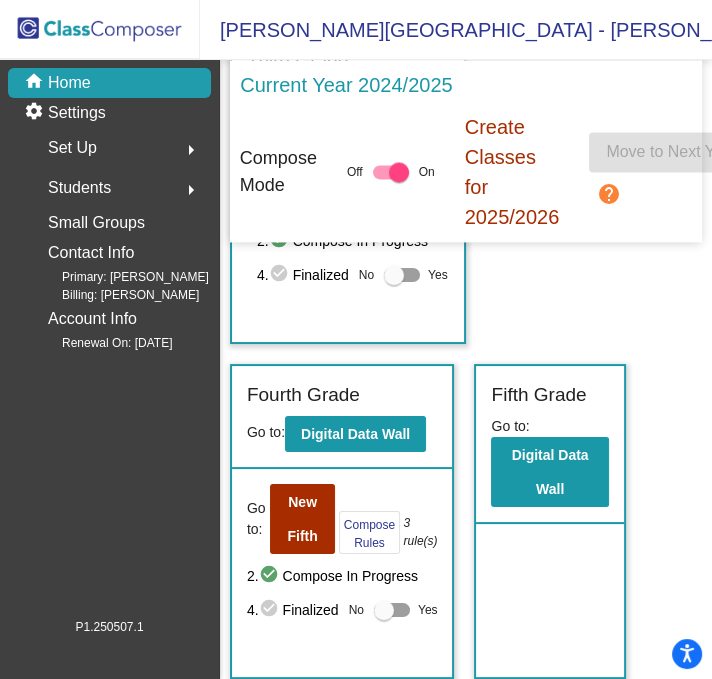 scroll, scrollTop: 1690, scrollLeft: 0, axis: vertical 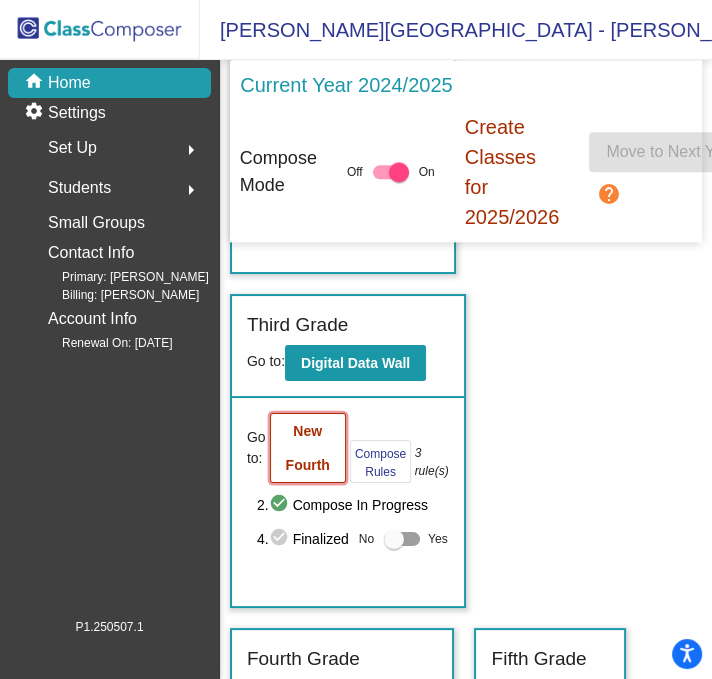 click on "New Fourth" 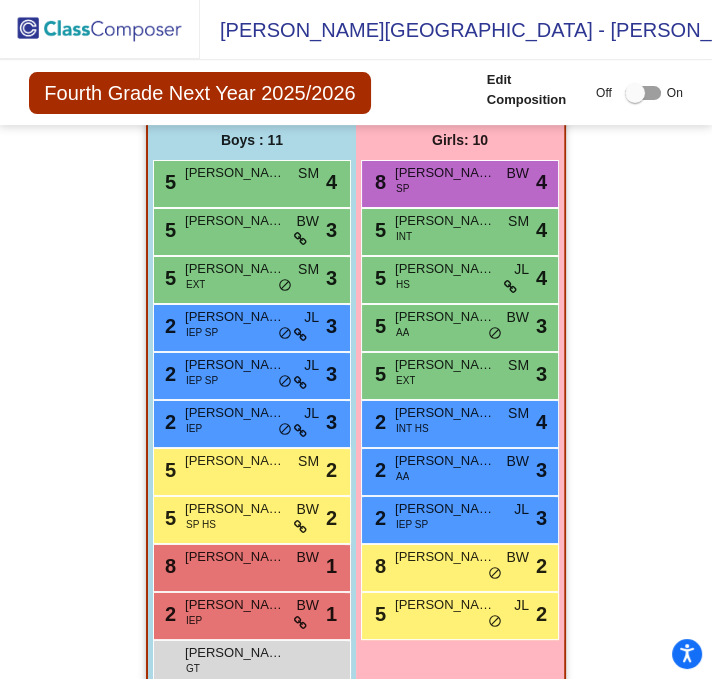 scroll, scrollTop: 0, scrollLeft: 0, axis: both 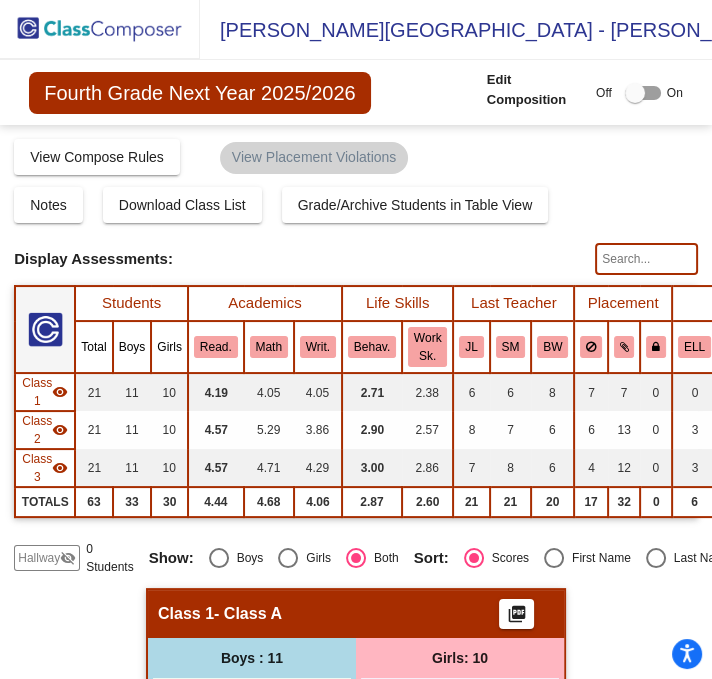 click 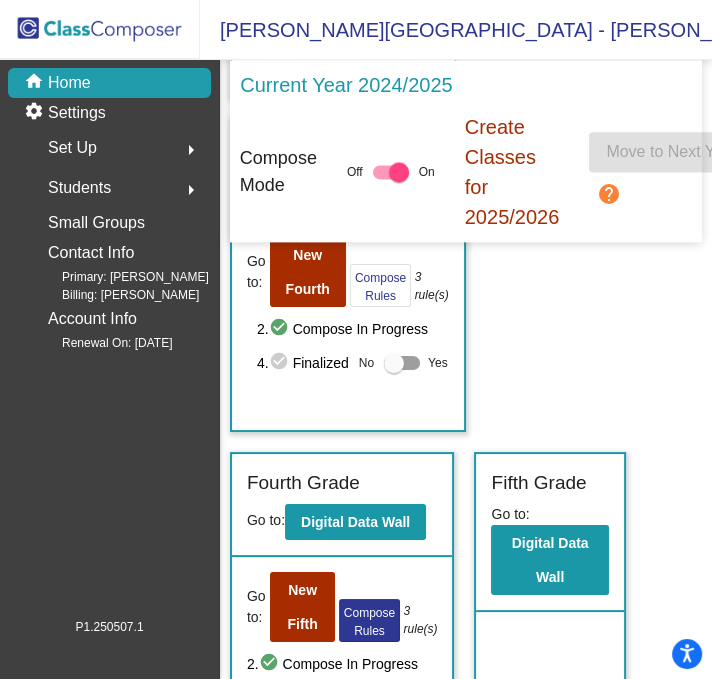 scroll, scrollTop: 1957, scrollLeft: 0, axis: vertical 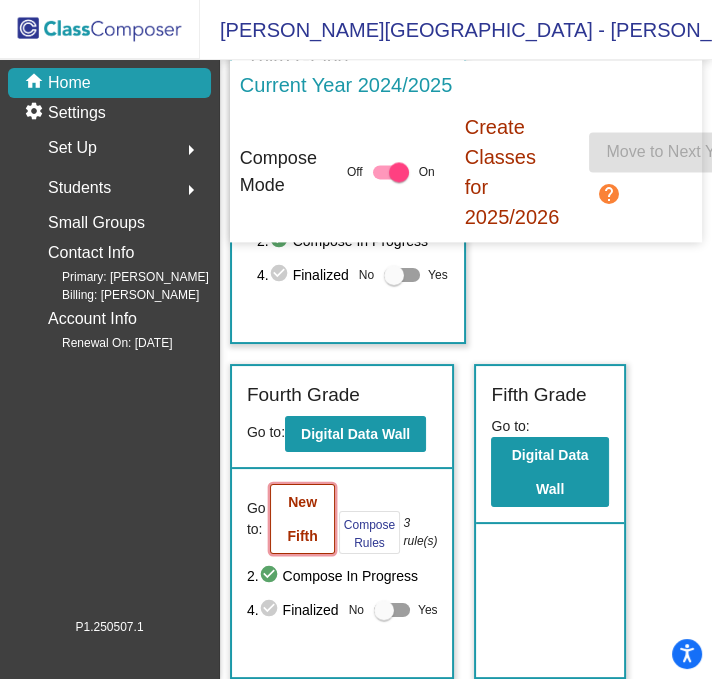 click on "New Fifth" 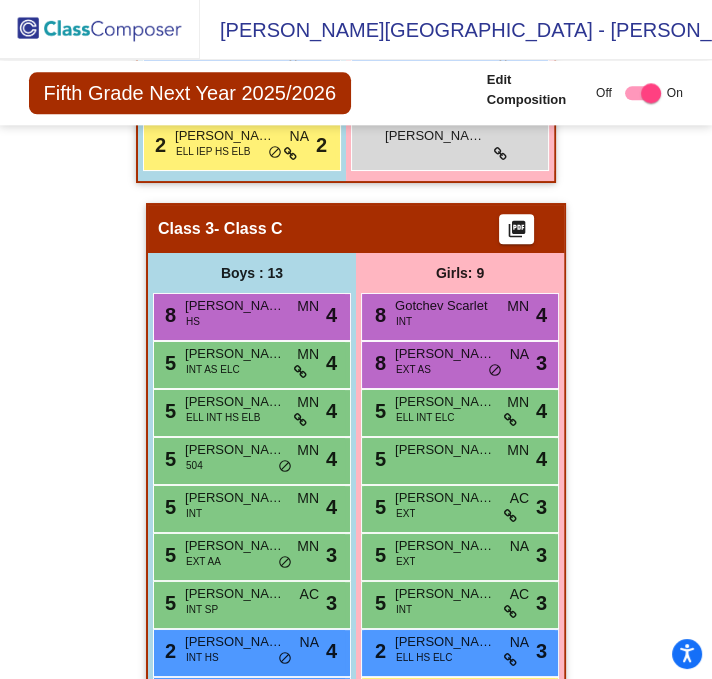 scroll, scrollTop: 1995, scrollLeft: 0, axis: vertical 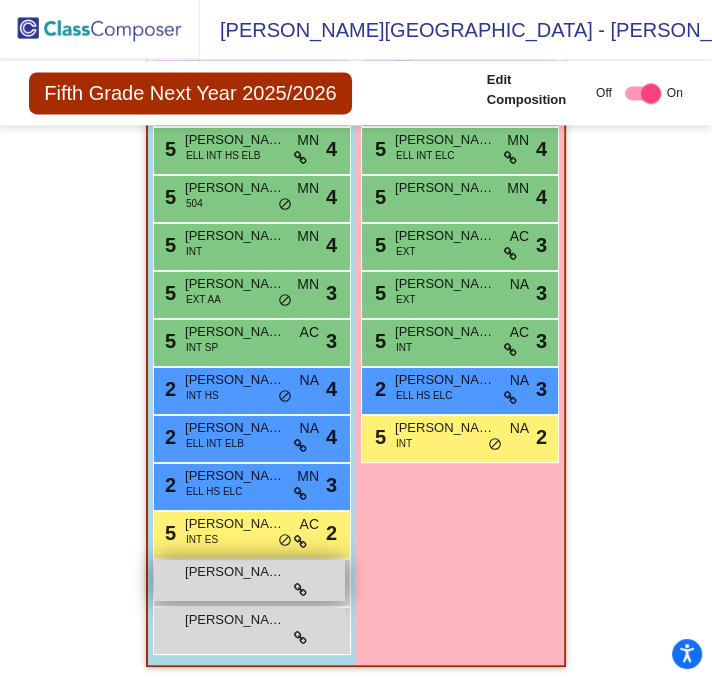click on "[PERSON_NAME]" at bounding box center [235, 572] 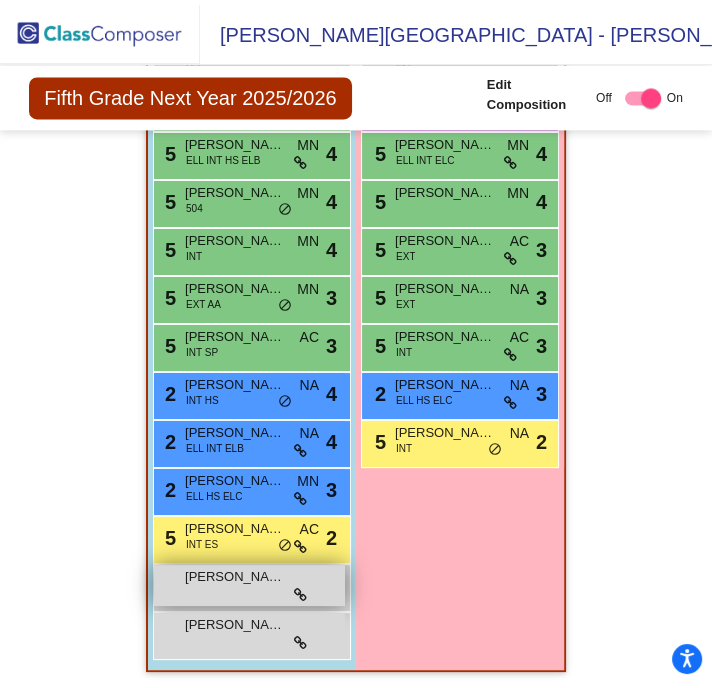 scroll, scrollTop: 0, scrollLeft: 0, axis: both 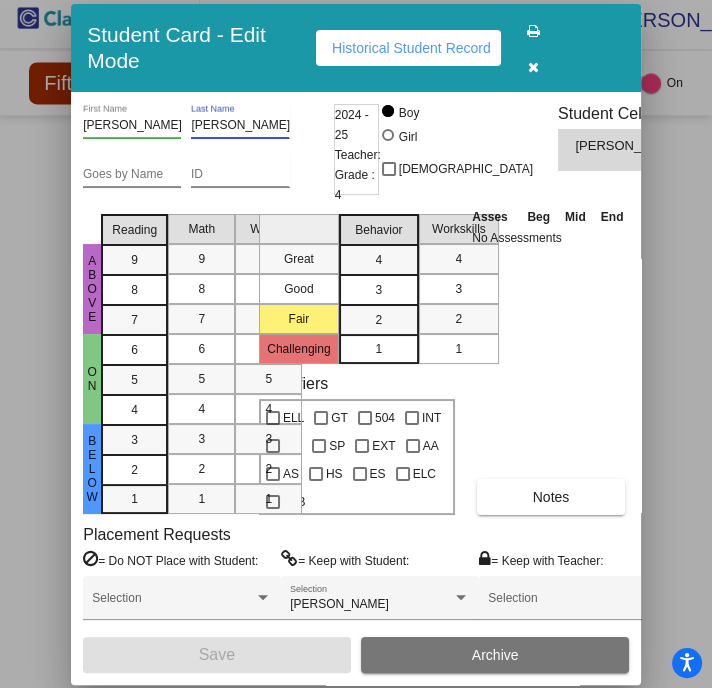 click on "[PERSON_NAME]" at bounding box center [240, 126] 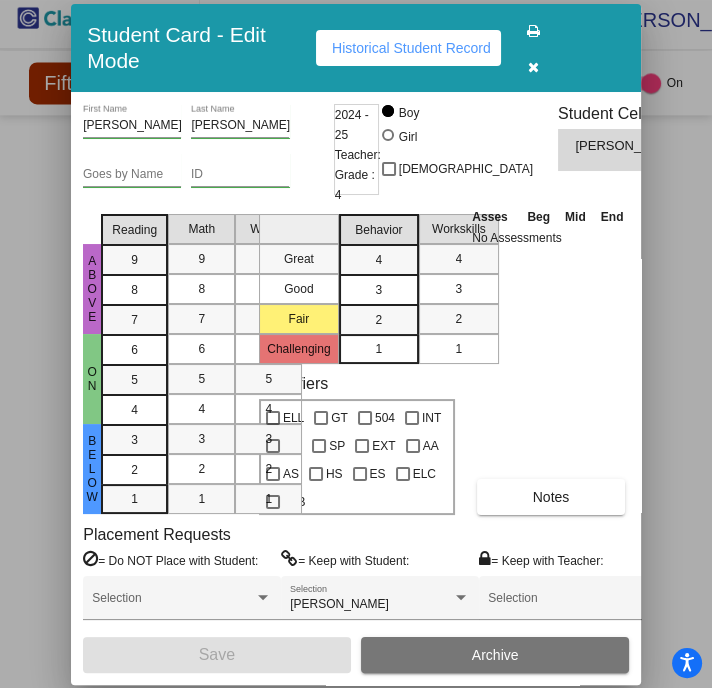 click at bounding box center [533, 66] 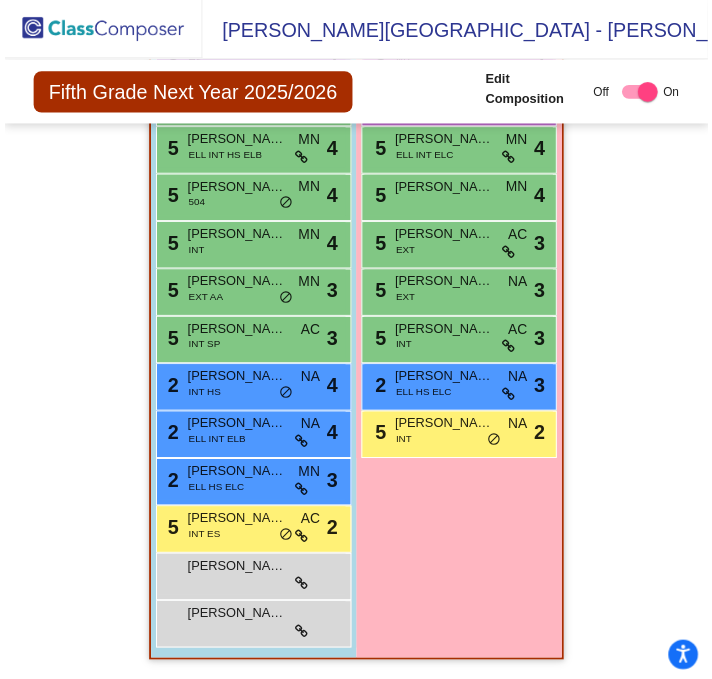 scroll, scrollTop: 9, scrollLeft: 0, axis: vertical 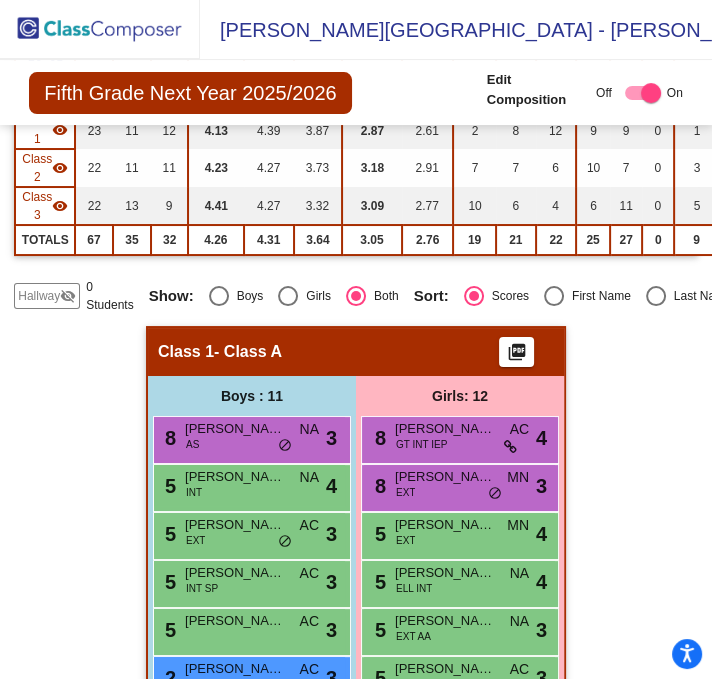 click on "Hallway   - Hallway Class  picture_as_pdf  Add Student  First Name Last Name Student Id  (Recommended)   Boy   Girl   [DEMOGRAPHIC_DATA] Add Close  Boys : 0    No Students   Girls: 0   No Students   Class 1   - Class A  picture_as_pdf  Add Student  First Name Last Name Student Id  (Recommended)   Boy   Girl   [DEMOGRAPHIC_DATA] Add Close  Boys : 11  8 [PERSON_NAME] AS NA lock do_not_disturb_alt 3 5 [PERSON_NAME] INT NA lock do_not_disturb_alt 4 5 [PERSON_NAME] EXT AC lock do_not_disturb_alt 3 5 [PERSON_NAME] INT SP AC lock do_not_disturb_alt 3 5 [PERSON_NAME] [PERSON_NAME] lock do_not_disturb_alt 3 2 [PERSON_NAME] EXT AC lock do_not_disturb_alt 3 2 [PERSON_NAME] INT IEP SP AC lock do_not_disturb_alt 3 2 [PERSON_NAME] INT IEP NA lock do_not_disturb_alt 3 8 [PERSON_NAME] GT IEP EXT AC lock do_not_disturb_alt 2 2 [PERSON_NAME] IEP EXT NA lock do_not_disturb_alt 2 5 [PERSON_NAME] EXT AA AC lock do_not_disturb_alt 1 Girls: 12 8 [PERSON_NAME] GT INT IEP AC lock do_not_disturb_alt 4 8 [PERSON_NAME] EXT MN lock do_not_disturb_alt 3 5 EXT" 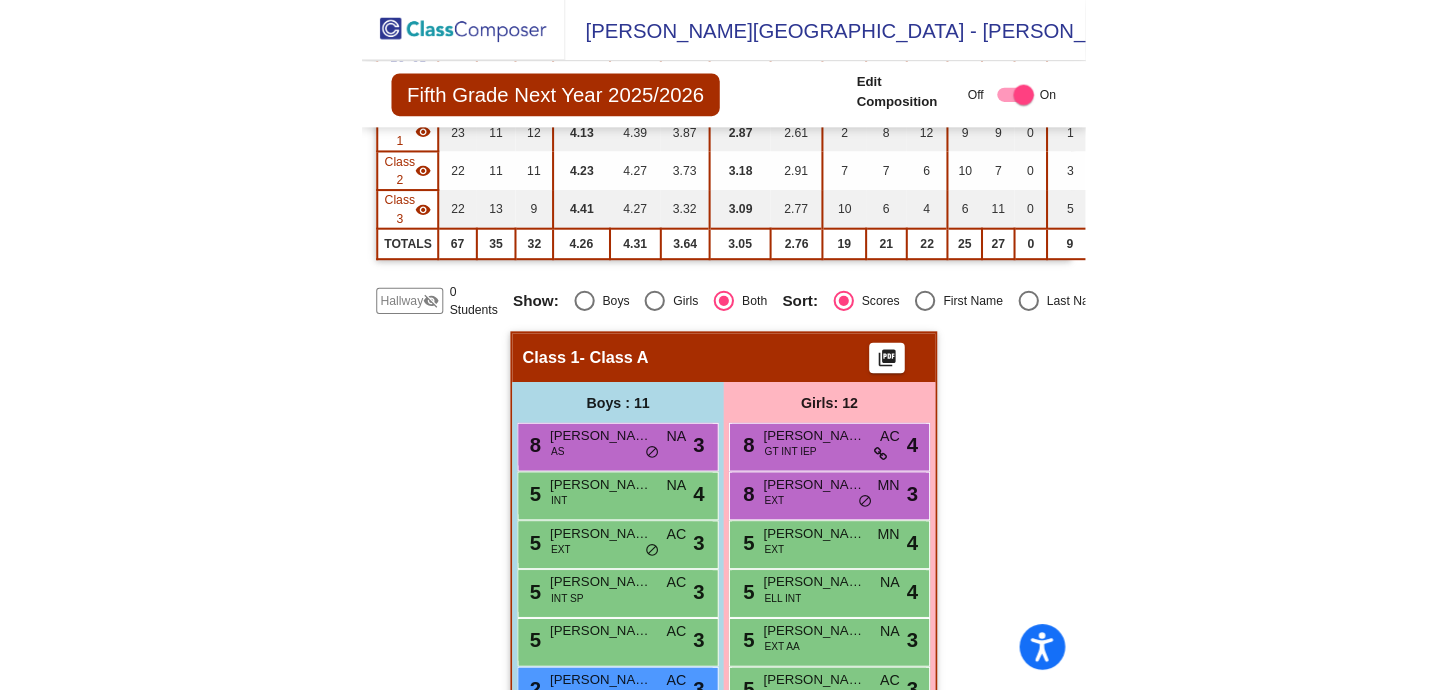 scroll, scrollTop: 0, scrollLeft: 0, axis: both 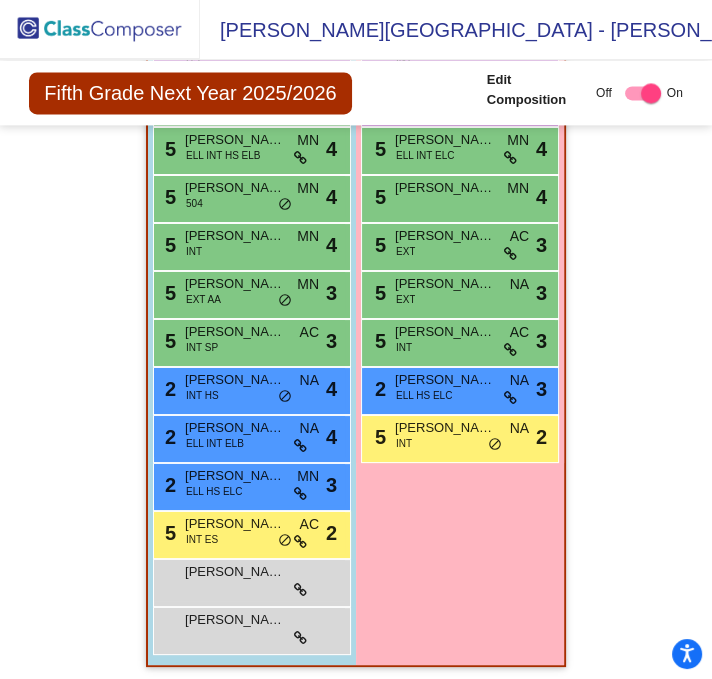 click on "Girls: 9 8 Gotchev Scarlet INT MN lock do_not_disturb_alt 4 8 [PERSON_NAME] EXT AS NA lock do_not_disturb_alt 3 5 Marharyta Nagorna ELL INT ELC MN lock do_not_disturb_alt 4 5 [PERSON_NAME] MN lock do_not_disturb_alt 4 5 [PERSON_NAME] EXT AC lock do_not_disturb_alt 3 5 [PERSON_NAME] EXT NA lock do_not_disturb_alt 3 5 [PERSON_NAME] INT AC lock do_not_disturb_alt 3 2 [PERSON_NAME] ELL HS ELC NA lock do_not_disturb_alt 3 5 [PERSON_NAME] INT NA lock do_not_disturb_alt 2" at bounding box center [0, 0] 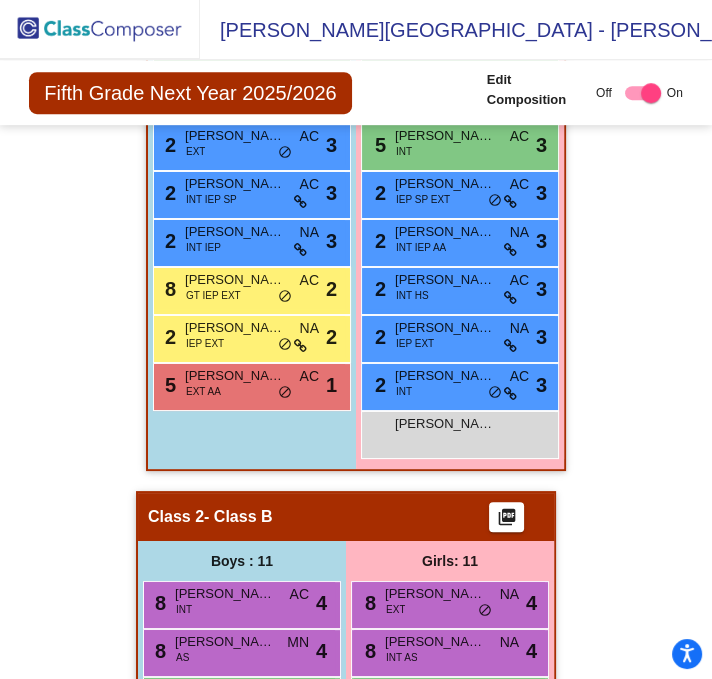 scroll, scrollTop: 0, scrollLeft: 0, axis: both 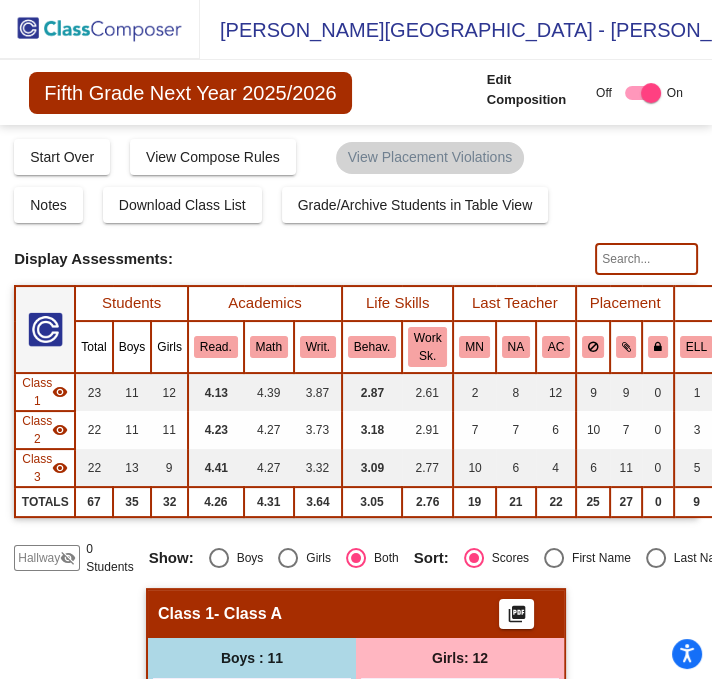 click on "Hallway" 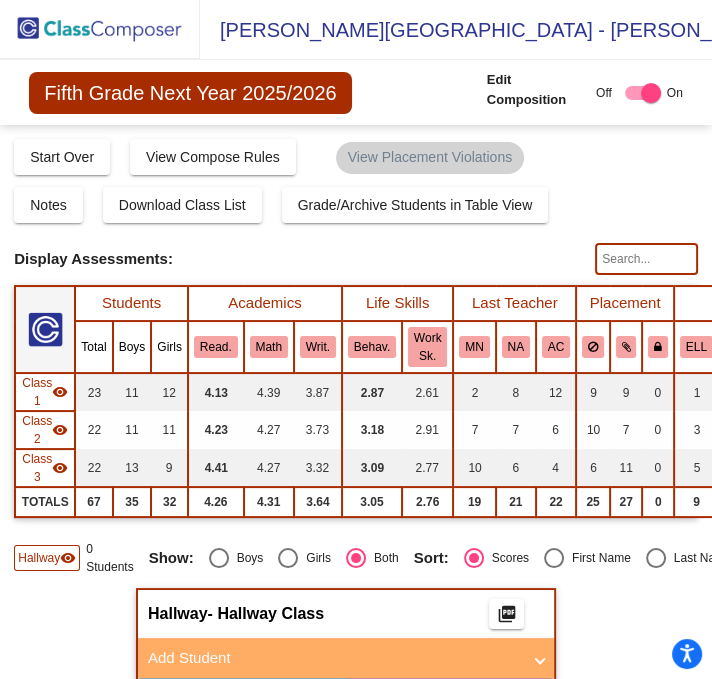 scroll, scrollTop: 266, scrollLeft: 0, axis: vertical 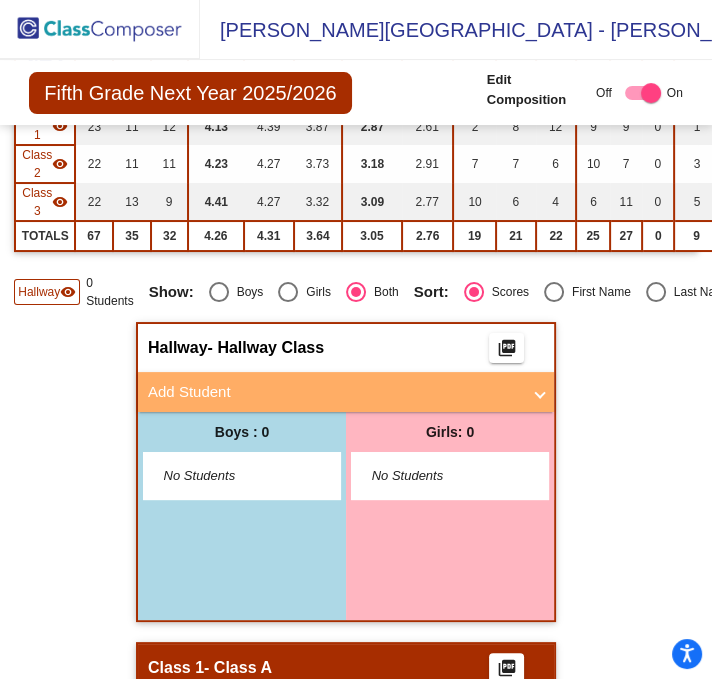 click on "Add Student" at bounding box center (334, 392) 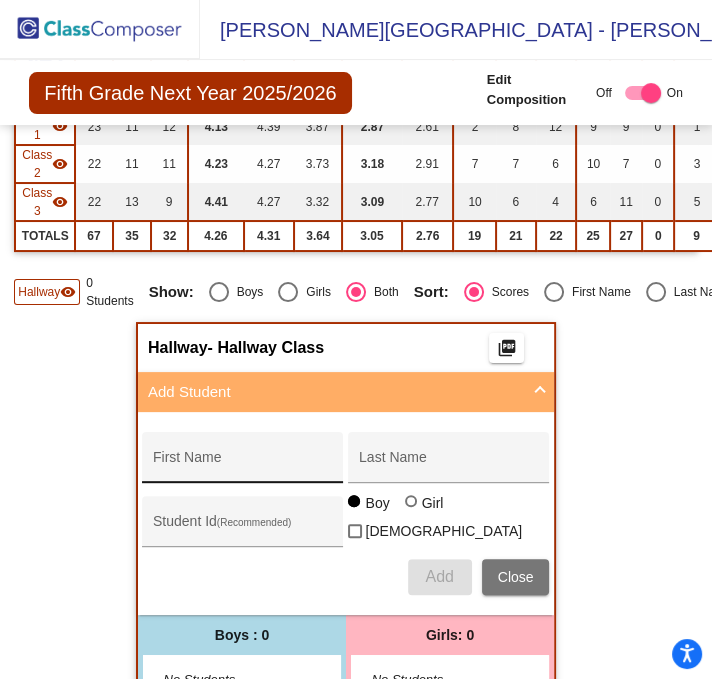 click on "First Name" at bounding box center [243, 463] 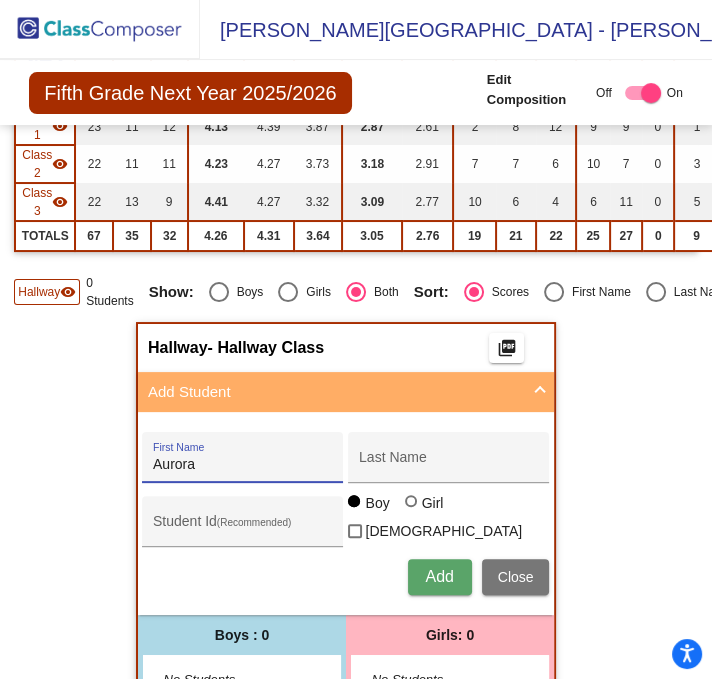 type on "Aurora" 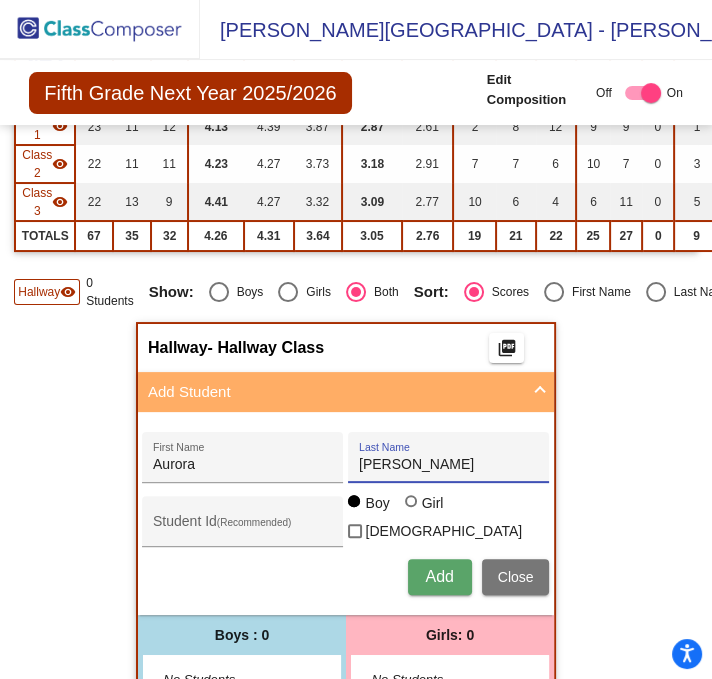 type on "[PERSON_NAME]" 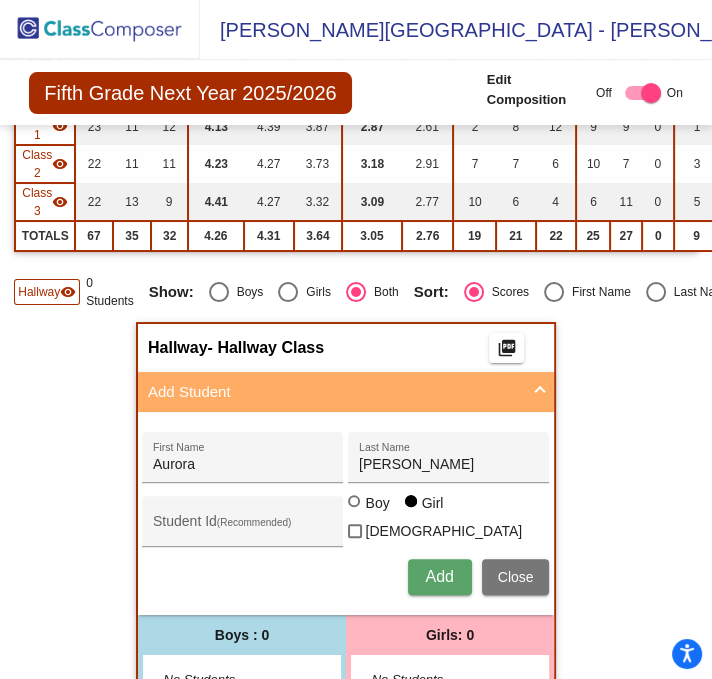 click on "Add" at bounding box center [439, 576] 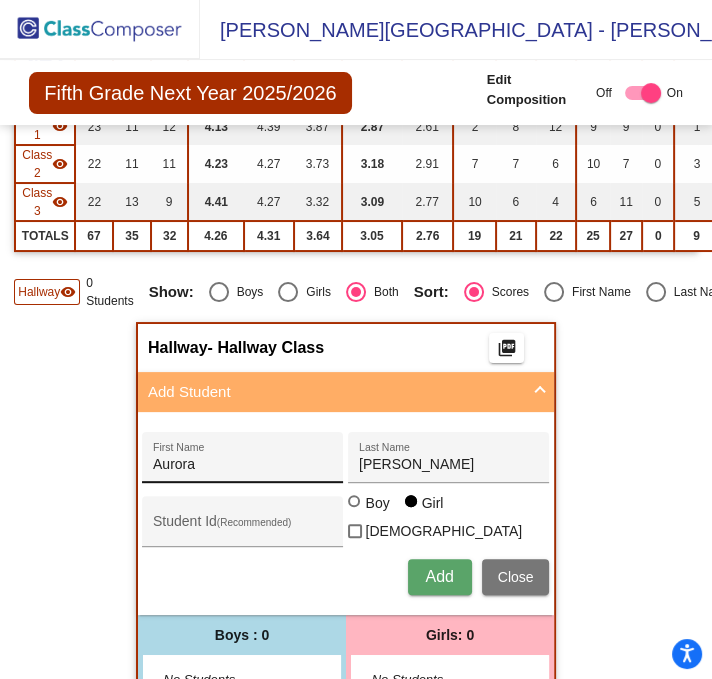type 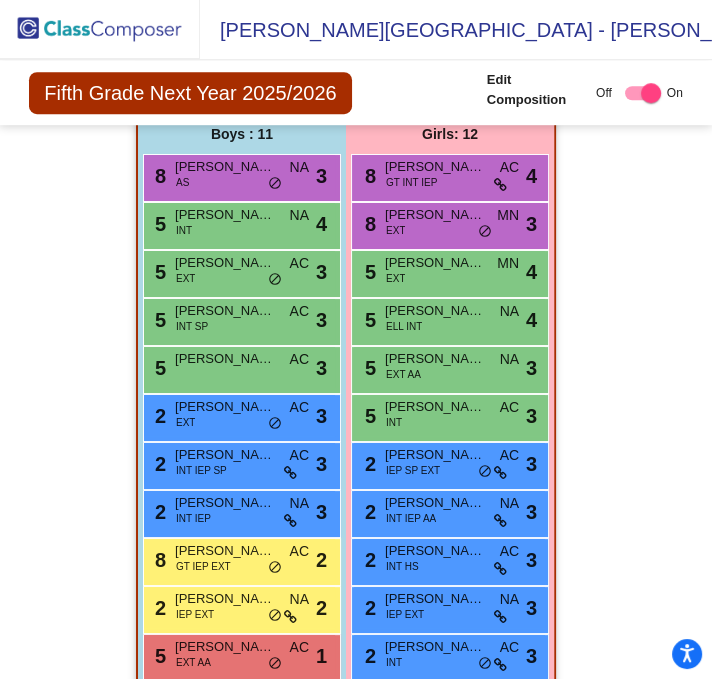 scroll, scrollTop: 403, scrollLeft: 0, axis: vertical 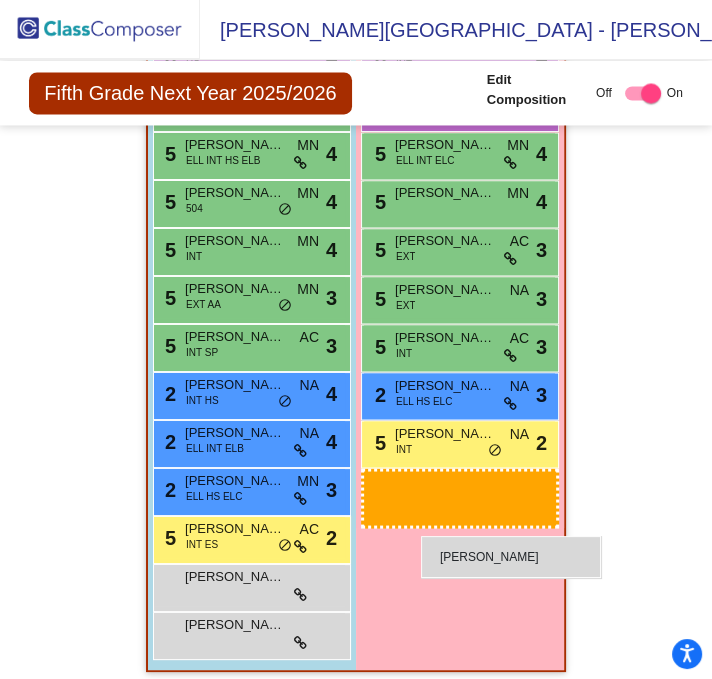 drag, startPoint x: 409, startPoint y: 526, endPoint x: 421, endPoint y: 536, distance: 15.6205 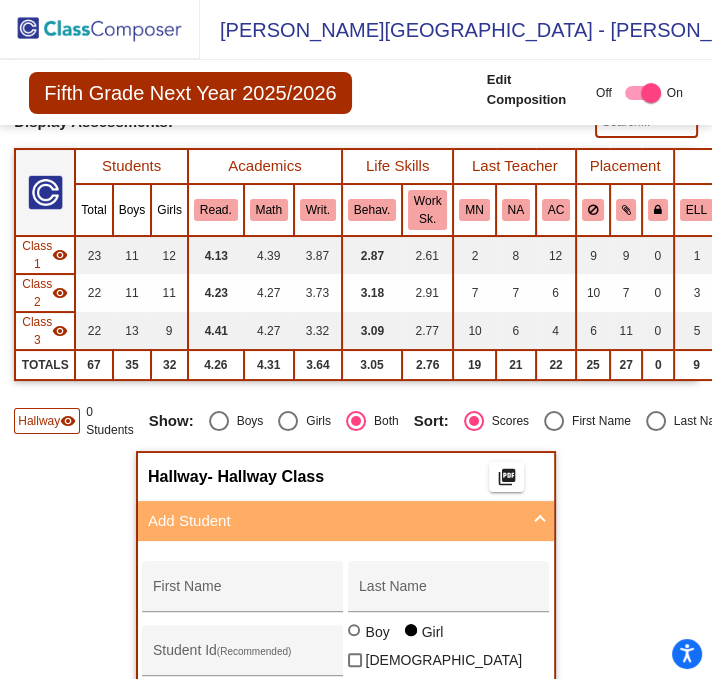 scroll, scrollTop: 537, scrollLeft: 0, axis: vertical 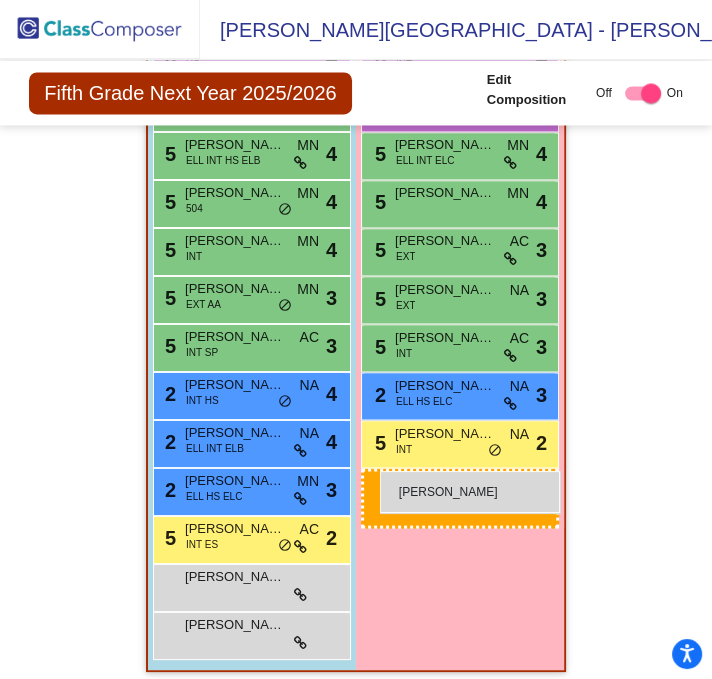 drag, startPoint x: 451, startPoint y: 385, endPoint x: 380, endPoint y: 471, distance: 111.5213 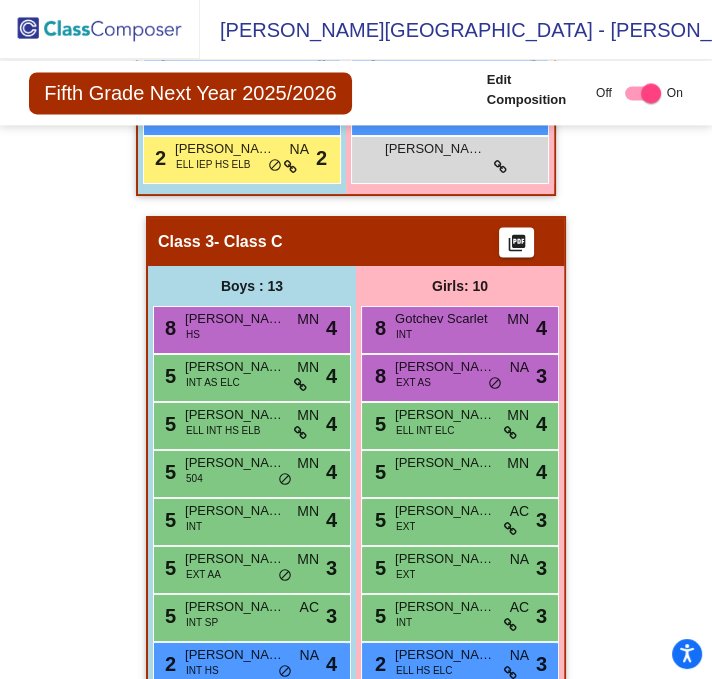 scroll, scrollTop: 2403, scrollLeft: 0, axis: vertical 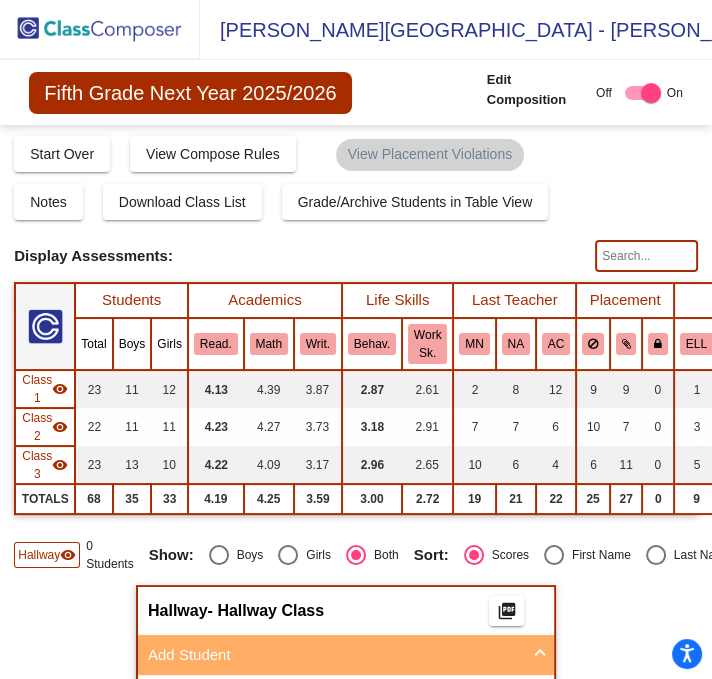click 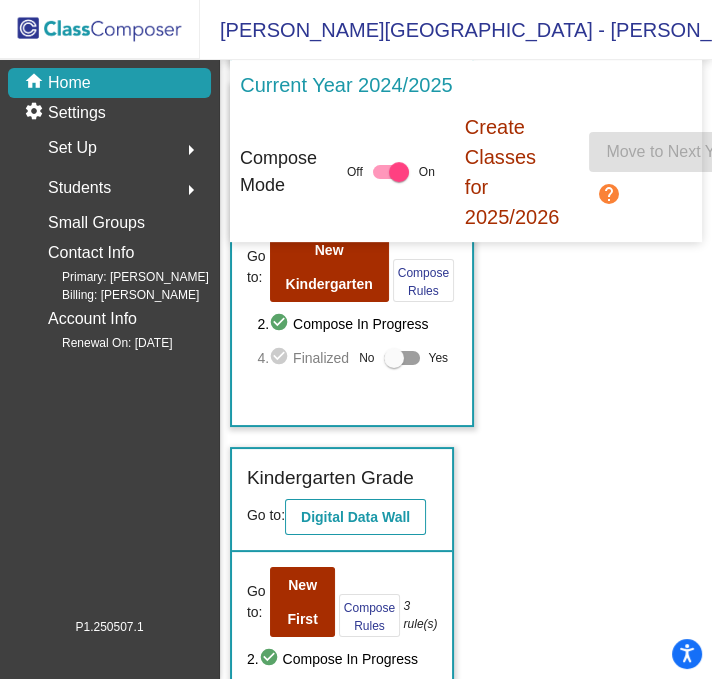 scroll, scrollTop: 666, scrollLeft: 0, axis: vertical 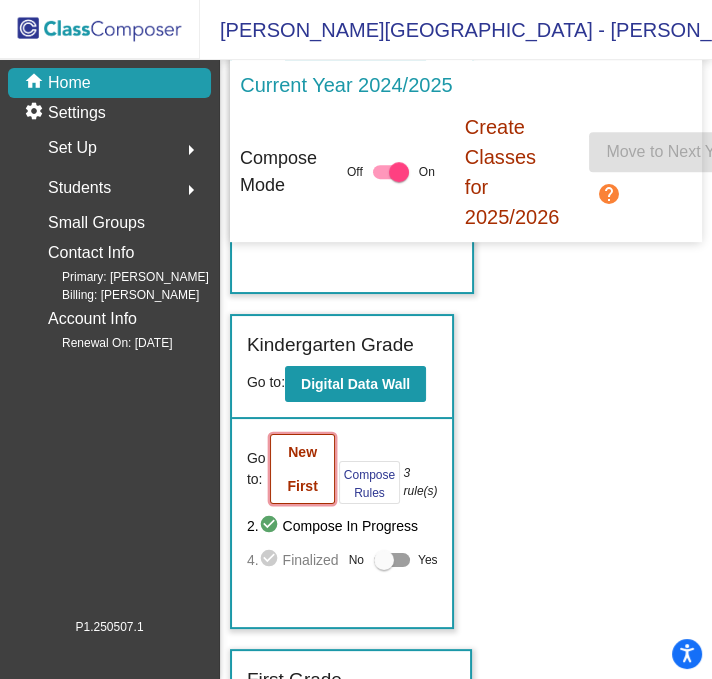click on "New First" 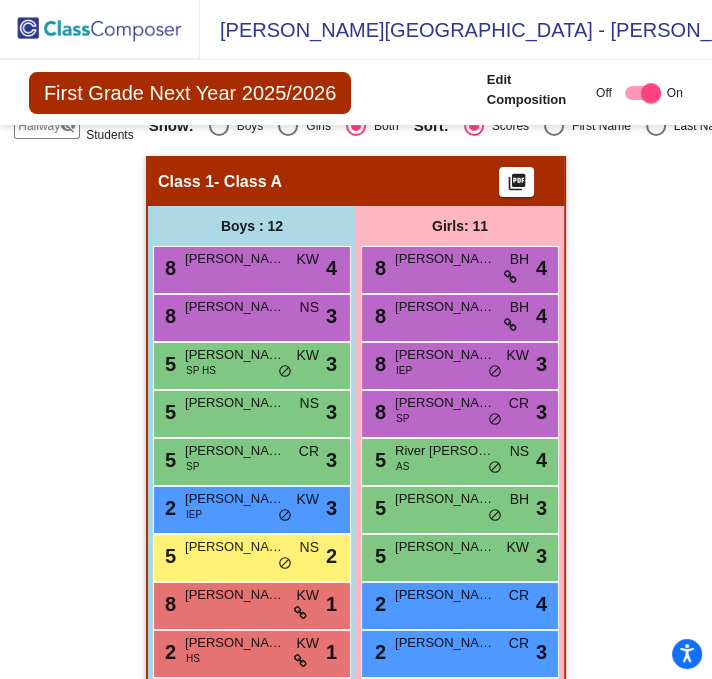scroll, scrollTop: 0, scrollLeft: 0, axis: both 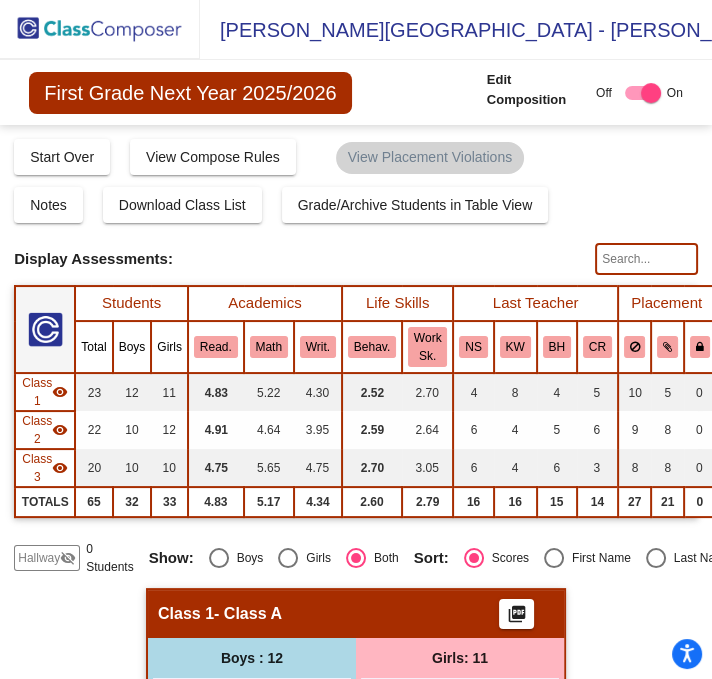 click 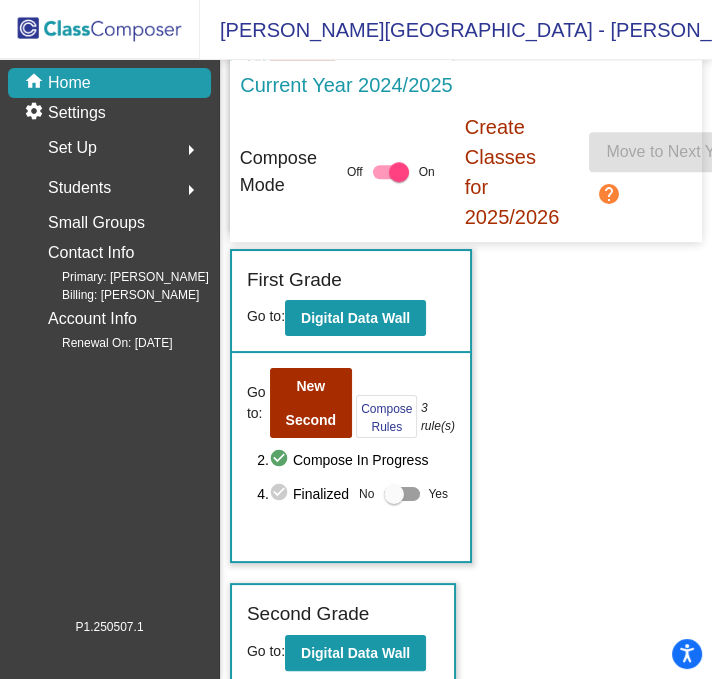 scroll, scrollTop: 1333, scrollLeft: 0, axis: vertical 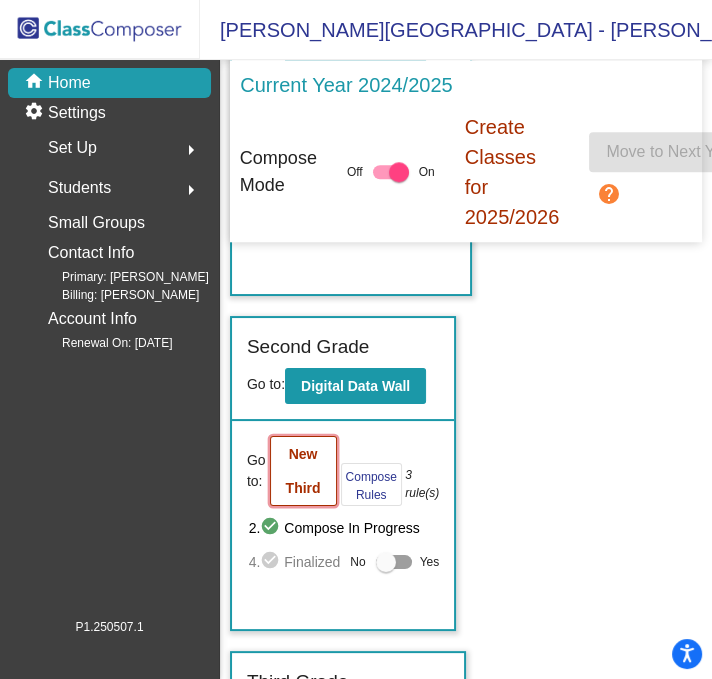 click on "New Third" 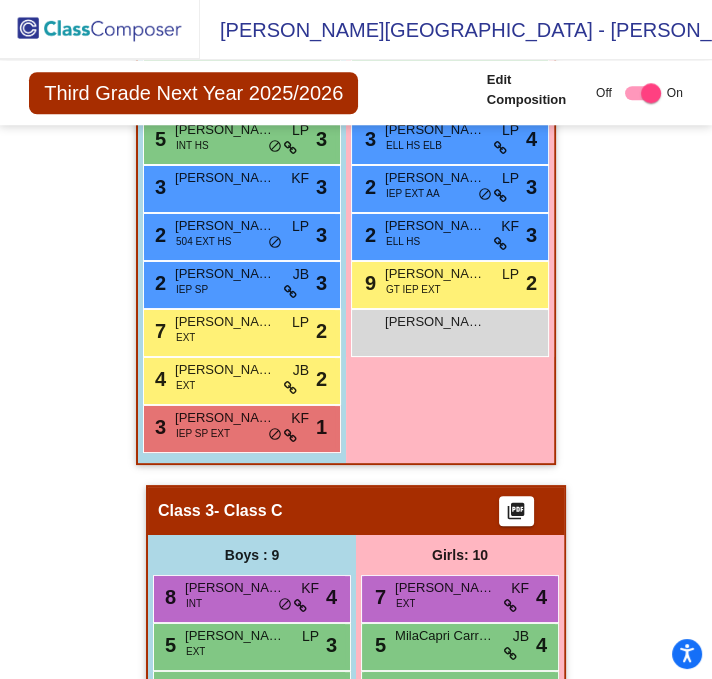 scroll, scrollTop: 1755, scrollLeft: 0, axis: vertical 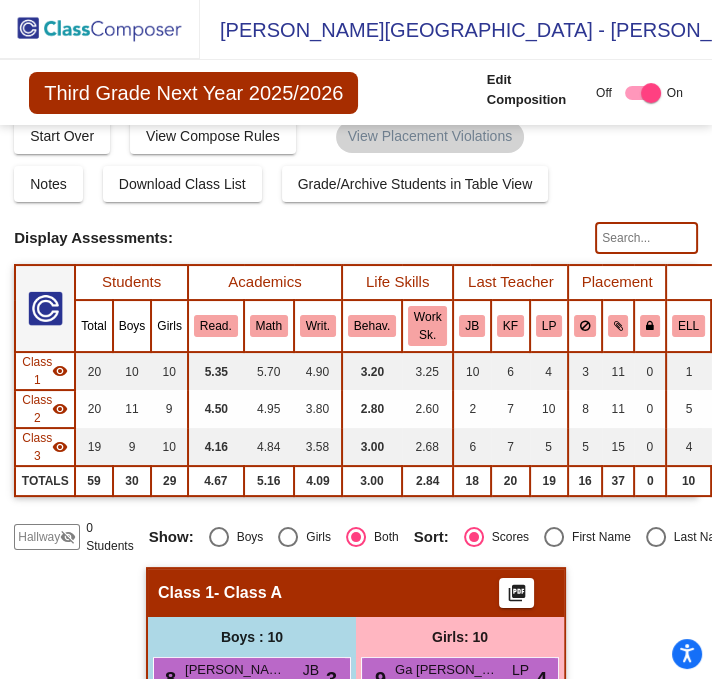 click on "visibility_off" 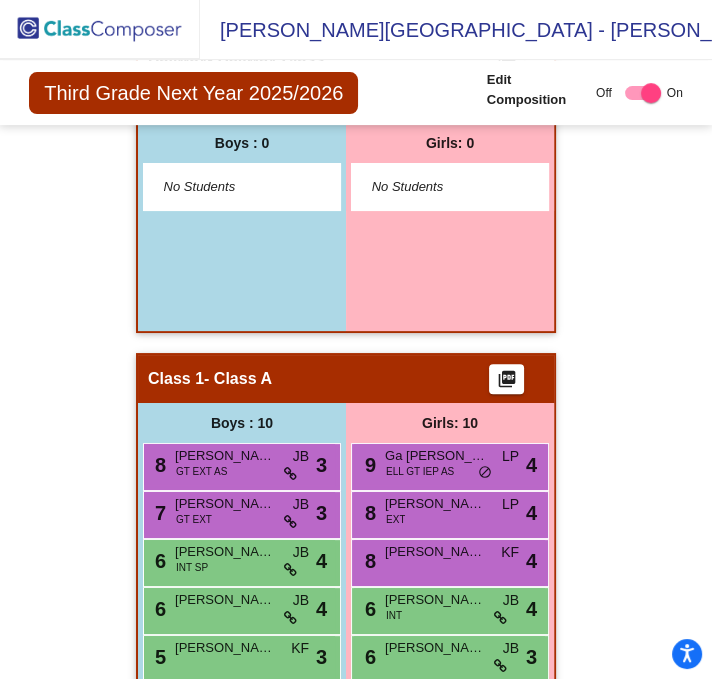 scroll, scrollTop: 288, scrollLeft: 0, axis: vertical 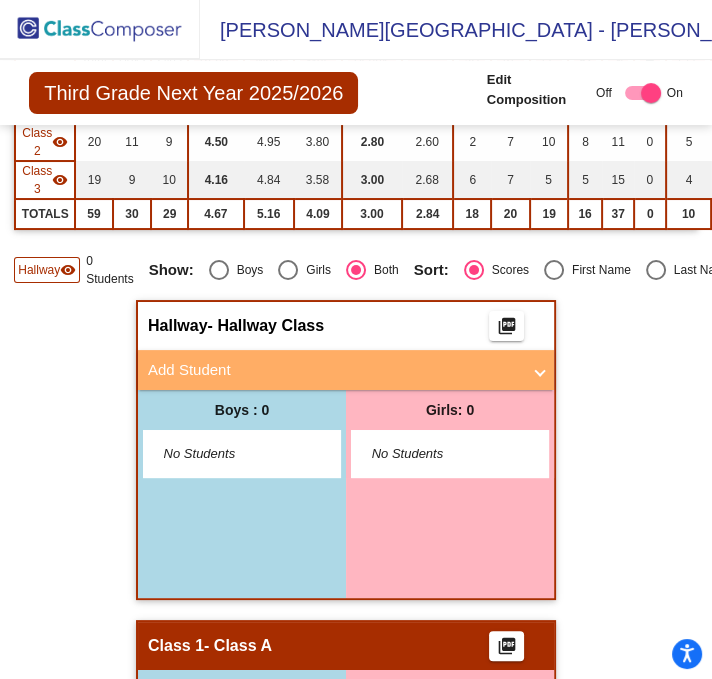 click on "Add Student" at bounding box center (334, 370) 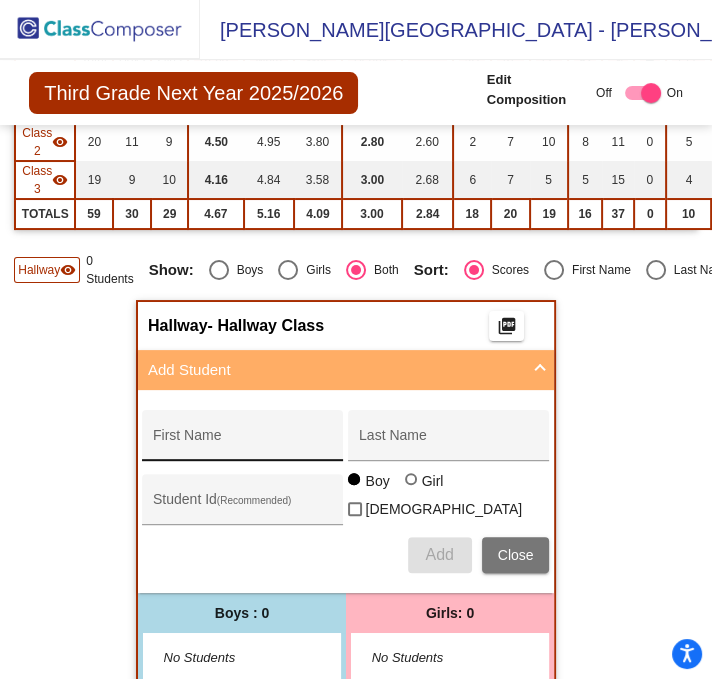 click on "First Name" at bounding box center [243, 443] 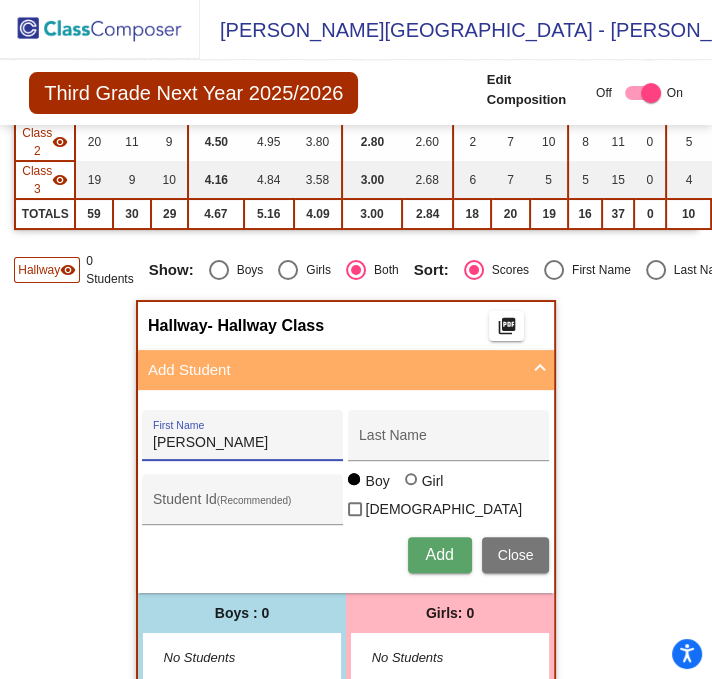 type on "[PERSON_NAME]" 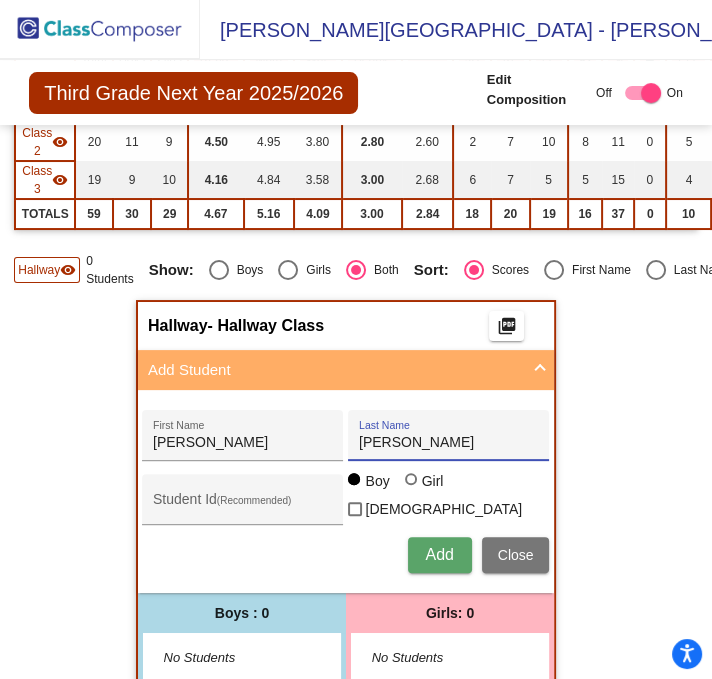 type on "[PERSON_NAME]" 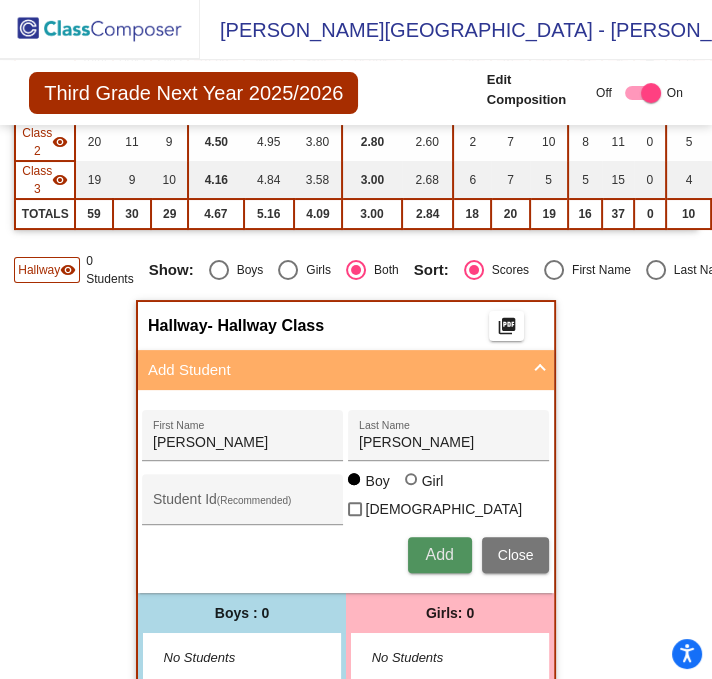 click on "Add" at bounding box center (439, 554) 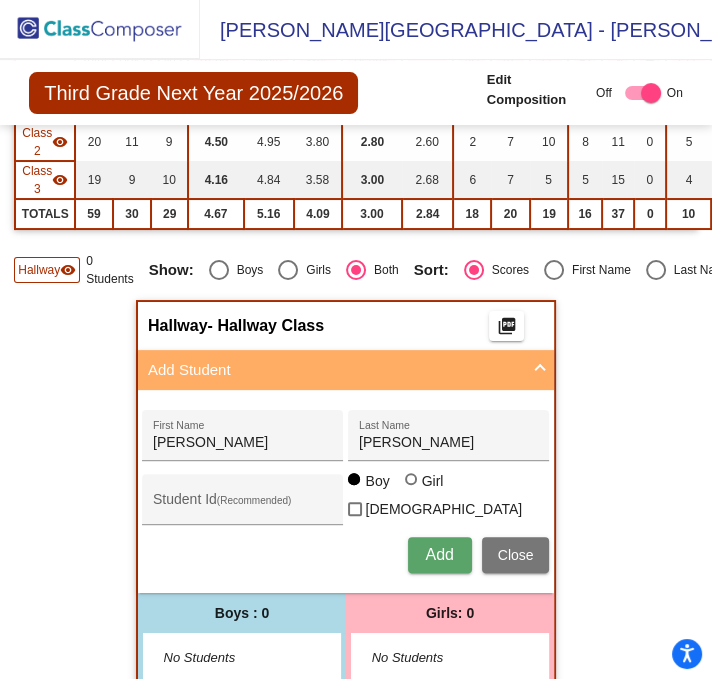 type 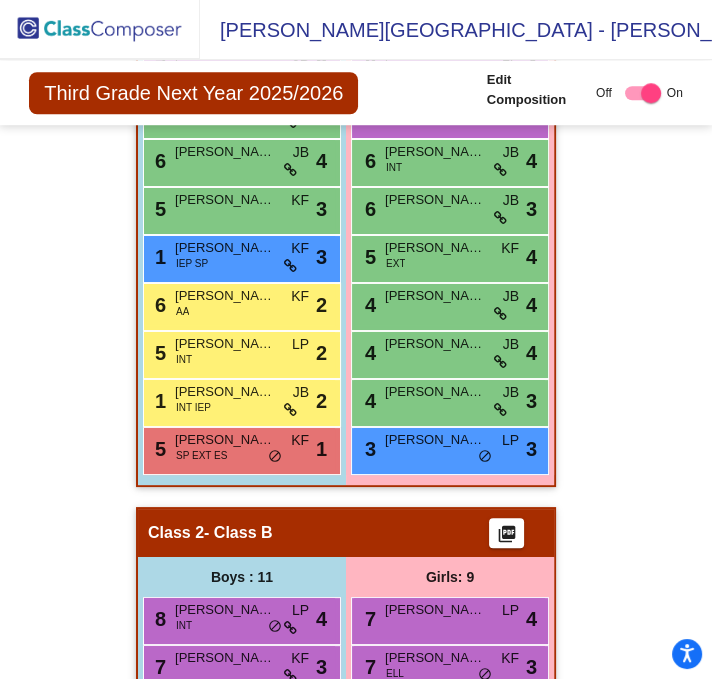 scroll, scrollTop: 430, scrollLeft: 0, axis: vertical 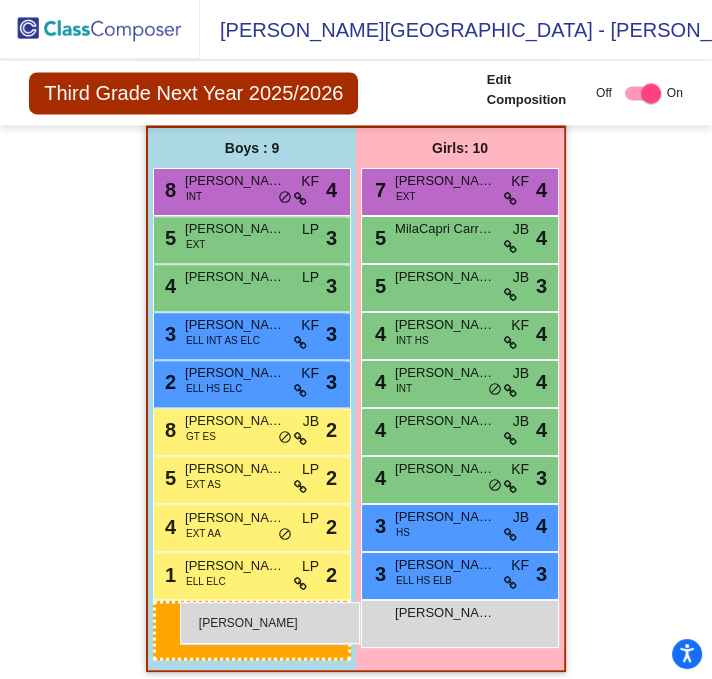 drag, startPoint x: 225, startPoint y: 497, endPoint x: 179, endPoint y: 601, distance: 113.71895 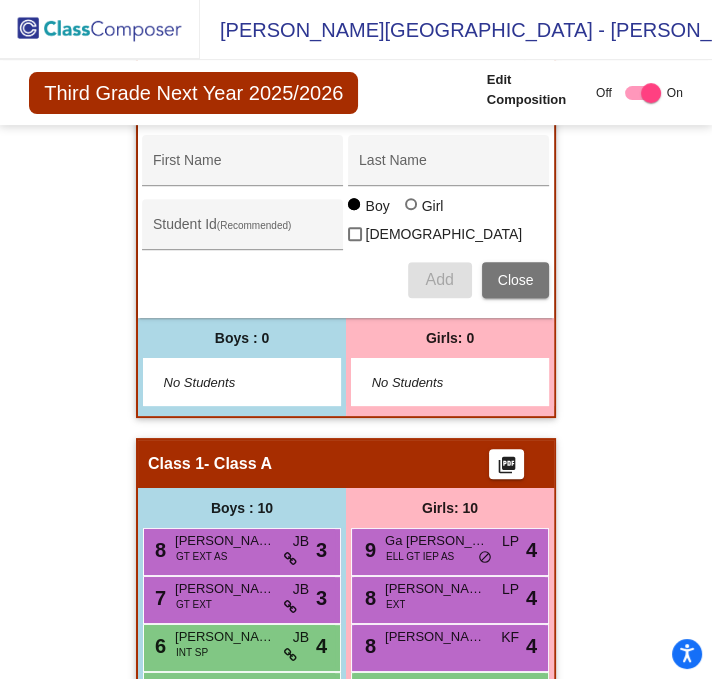scroll, scrollTop: 0, scrollLeft: 0, axis: both 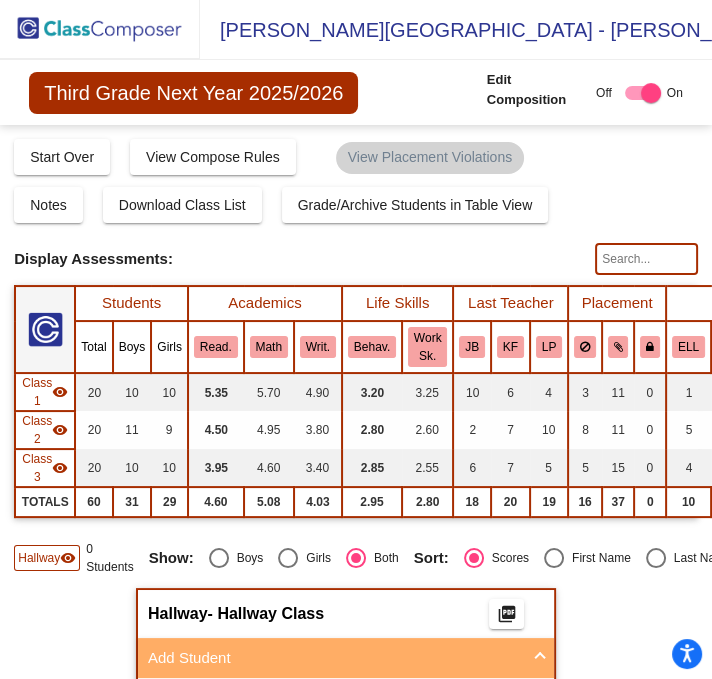 click 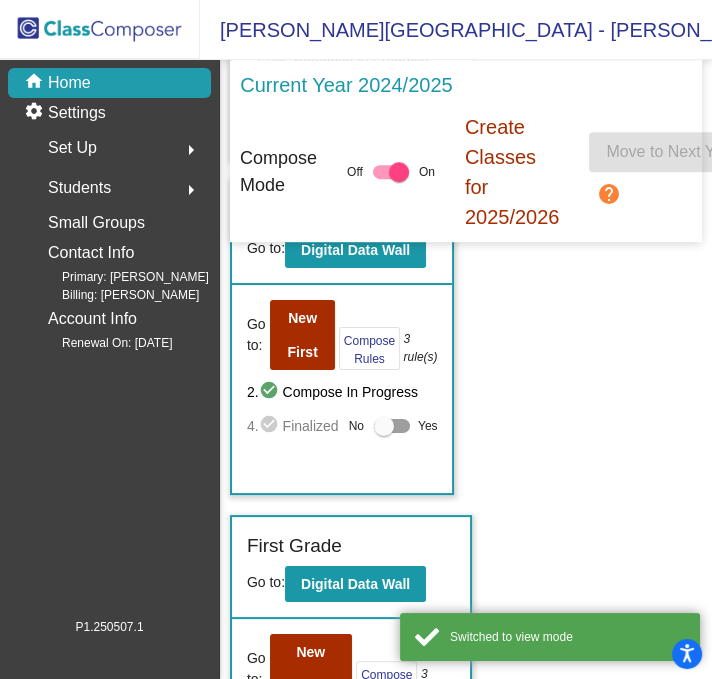 scroll, scrollTop: 1066, scrollLeft: 0, axis: vertical 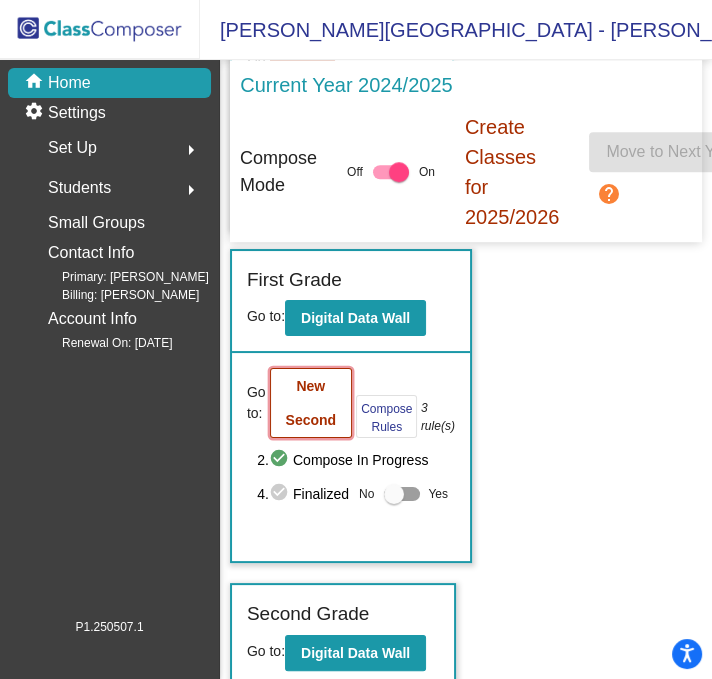 click on "New Second" 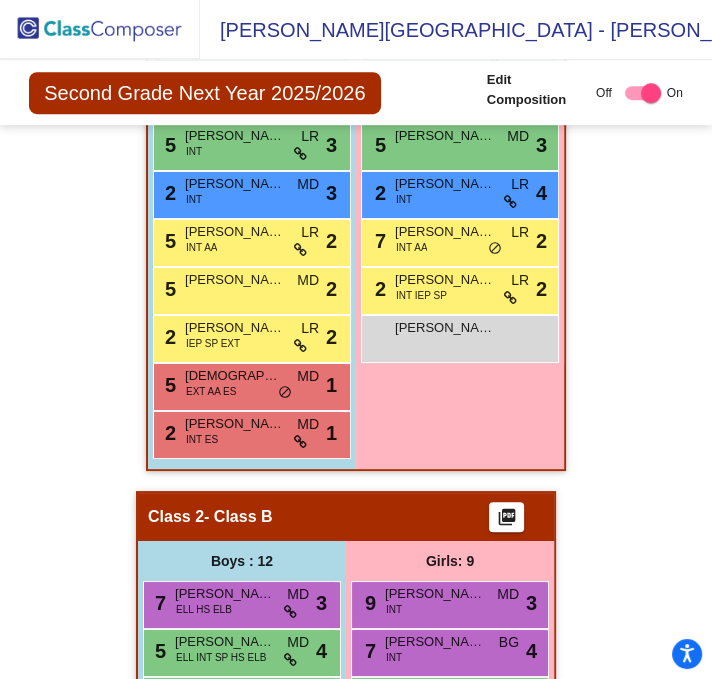 scroll, scrollTop: 480, scrollLeft: 0, axis: vertical 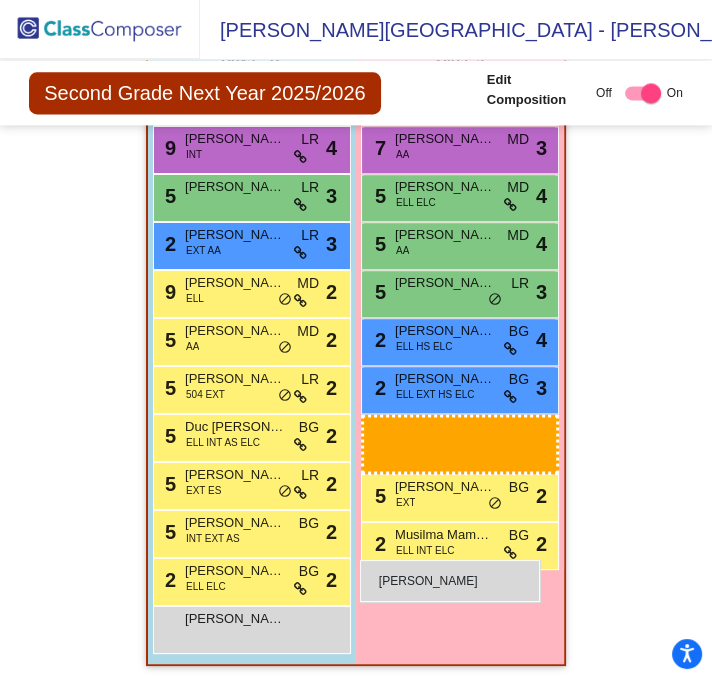 drag, startPoint x: 402, startPoint y: 602, endPoint x: 366, endPoint y: 557, distance: 57.628117 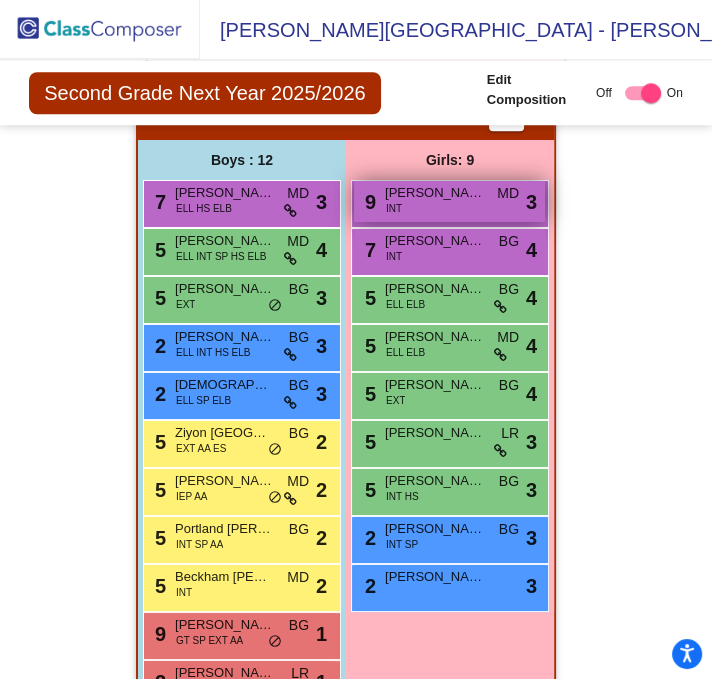 scroll, scrollTop: 881, scrollLeft: 0, axis: vertical 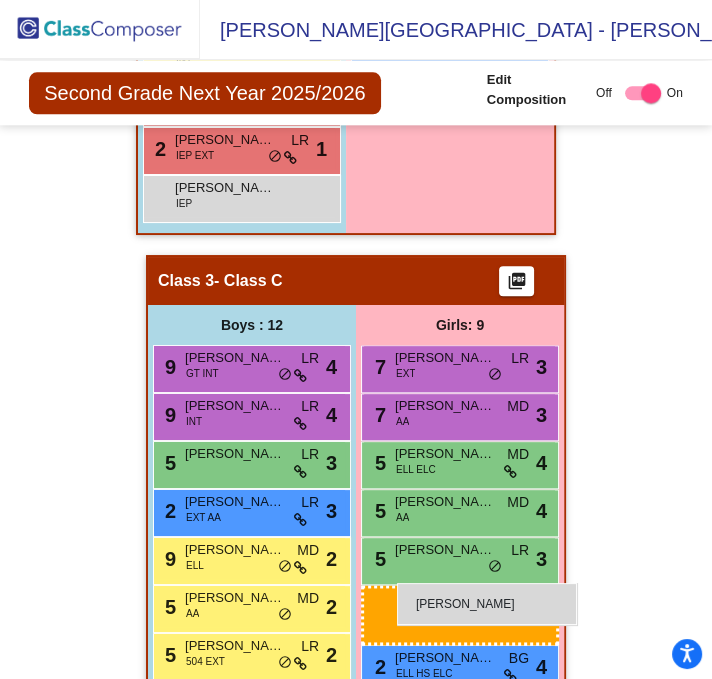 drag, startPoint x: 401, startPoint y: 194, endPoint x: 397, endPoint y: 583, distance: 389.02057 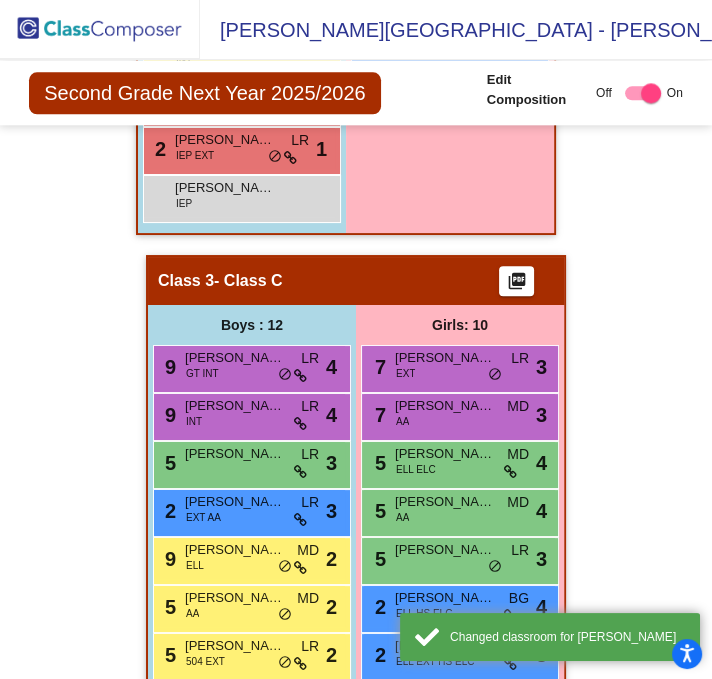 scroll, scrollTop: 1947, scrollLeft: 0, axis: vertical 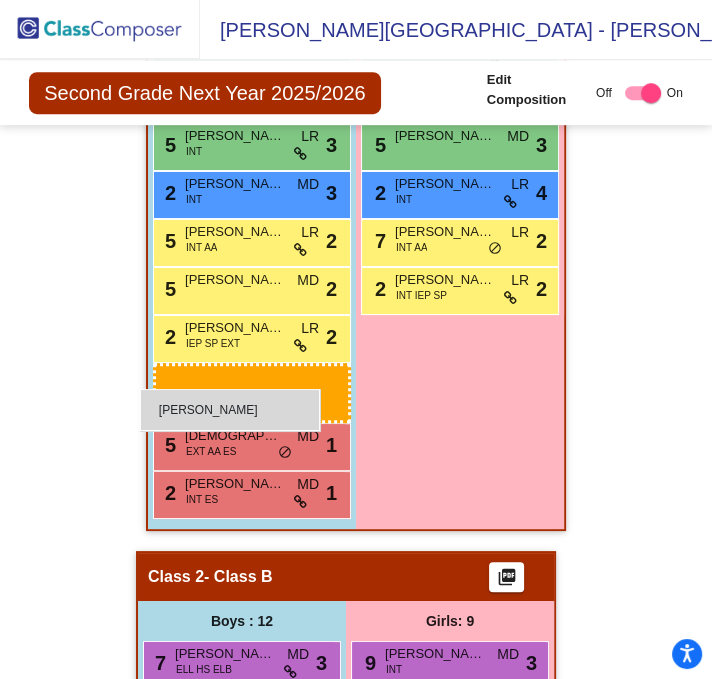 drag, startPoint x: 284, startPoint y: 621, endPoint x: 140, endPoint y: 389, distance: 273.05676 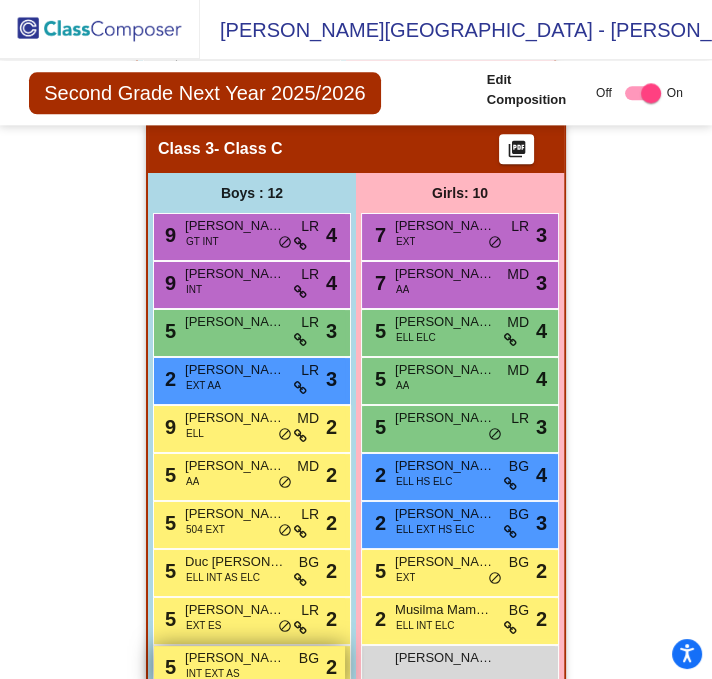 scroll, scrollTop: 1947, scrollLeft: 0, axis: vertical 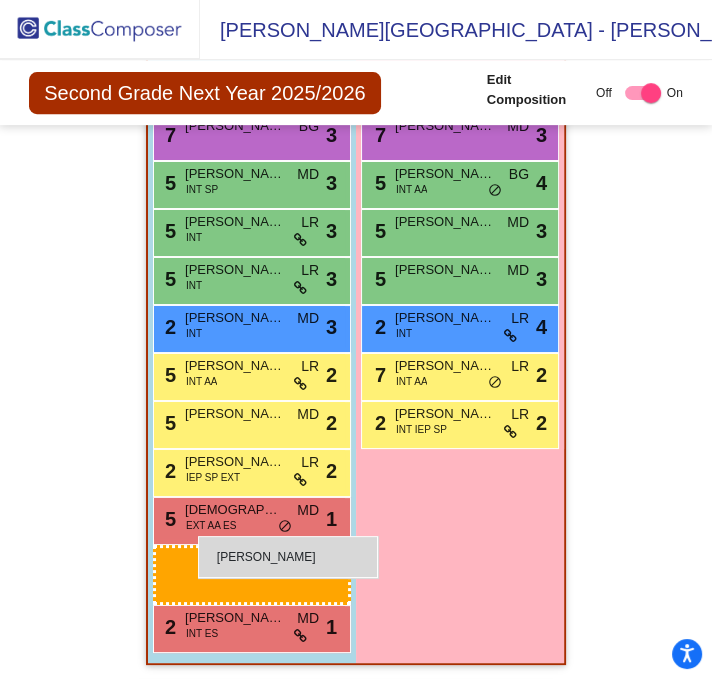 drag, startPoint x: 235, startPoint y: 625, endPoint x: 198, endPoint y: 536, distance: 96.38464 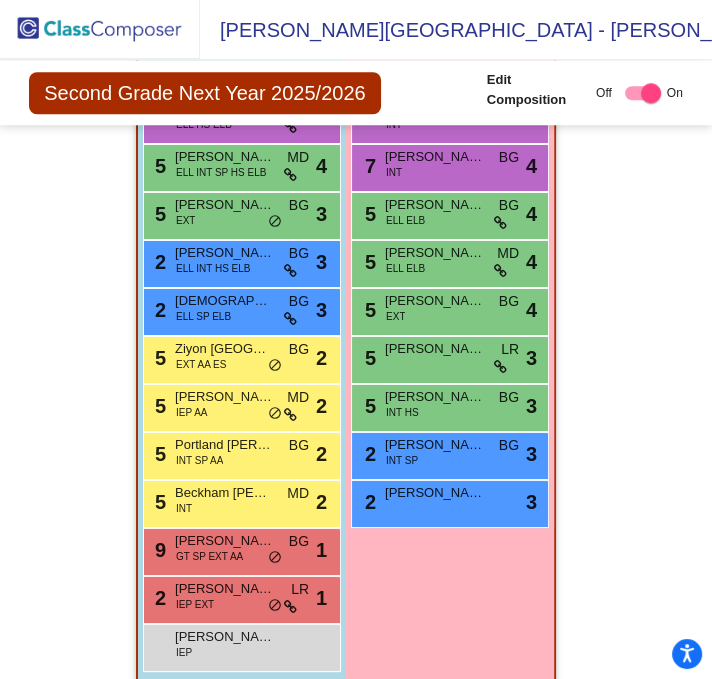 scroll, scrollTop: 747, scrollLeft: 0, axis: vertical 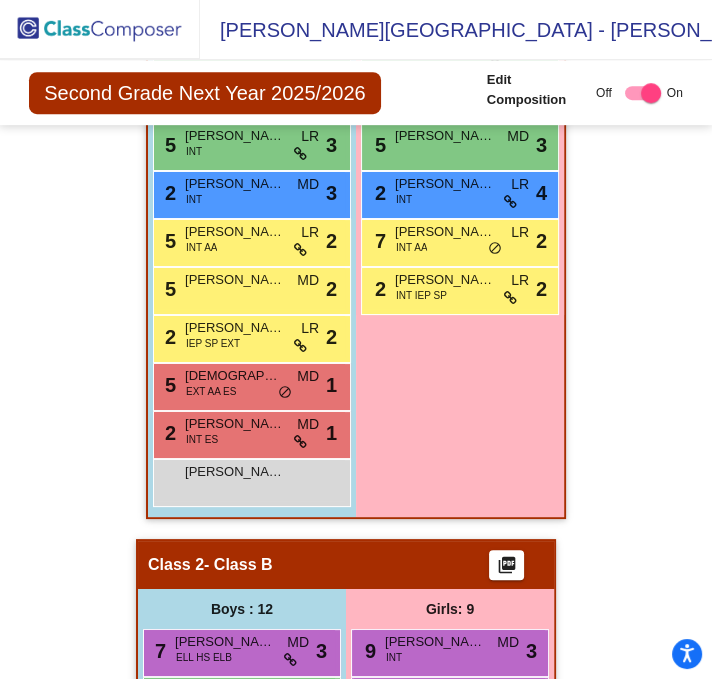 click 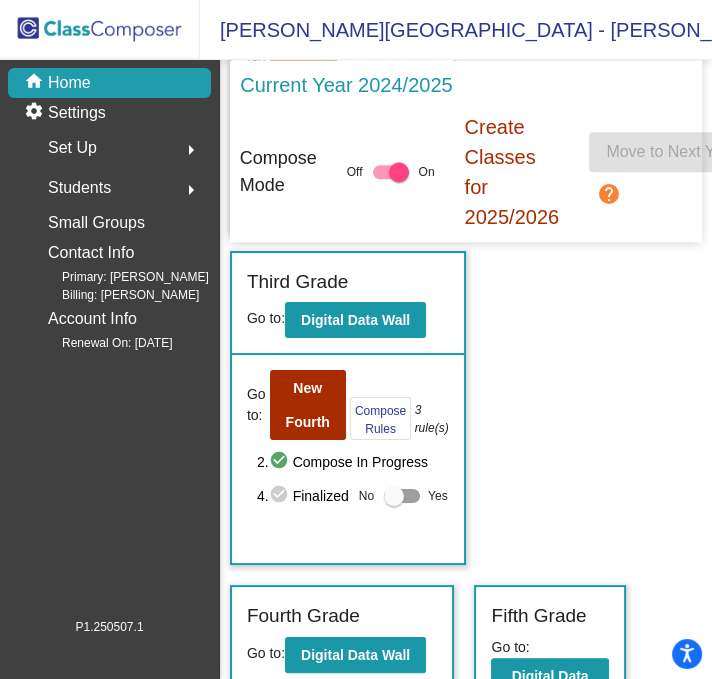 scroll, scrollTop: 1866, scrollLeft: 0, axis: vertical 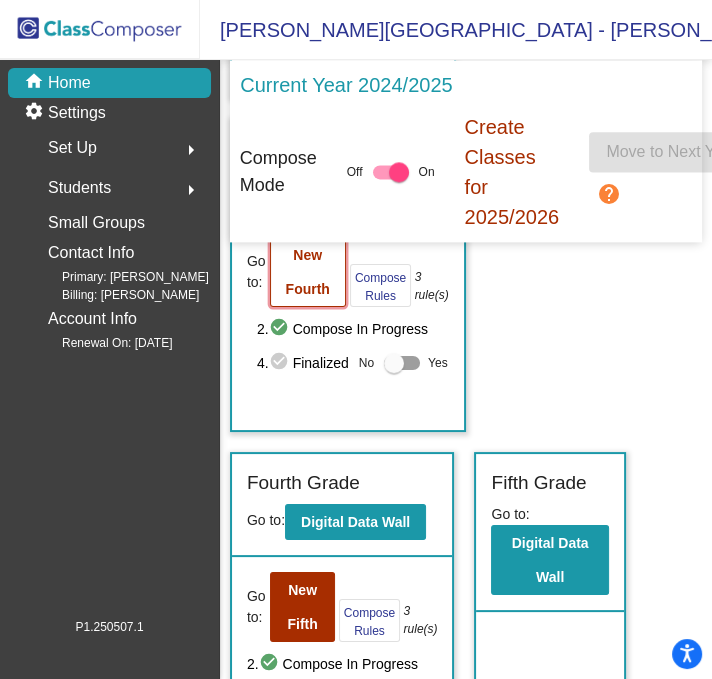 click on "New Fourth" 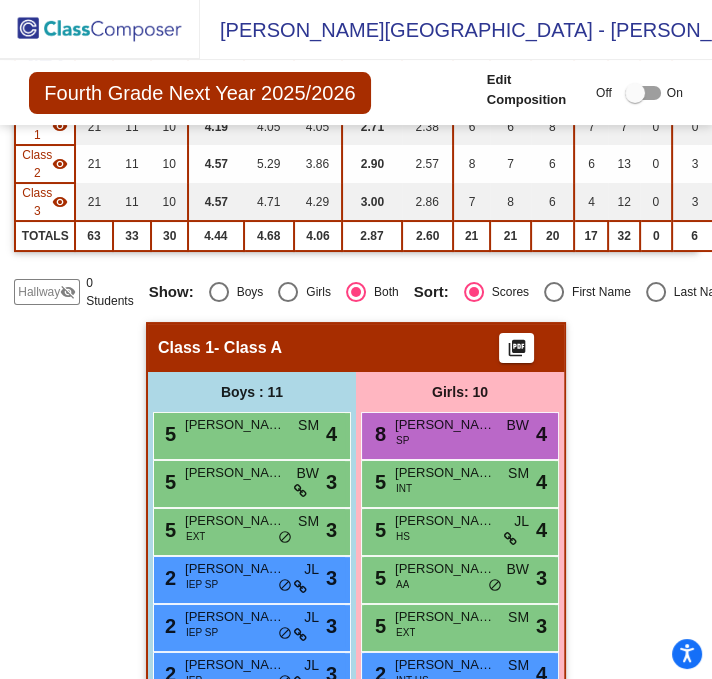scroll, scrollTop: 0, scrollLeft: 0, axis: both 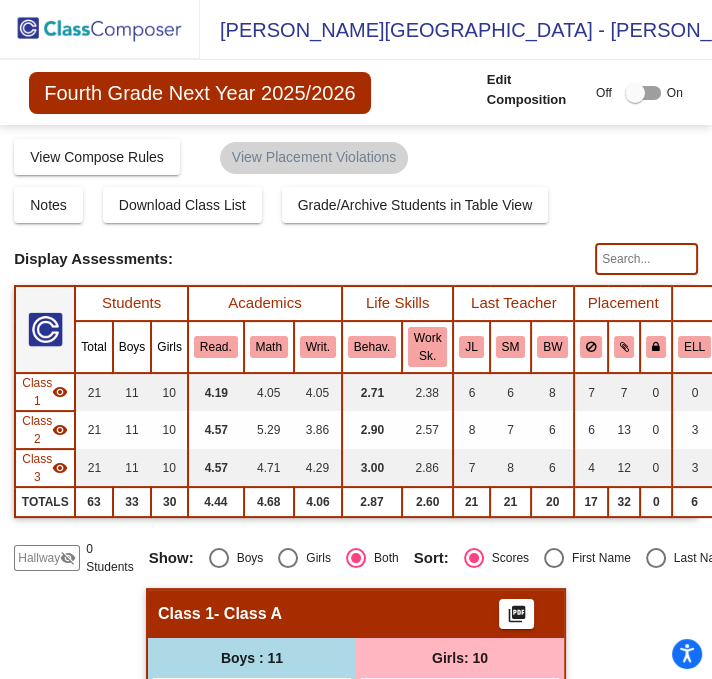 click 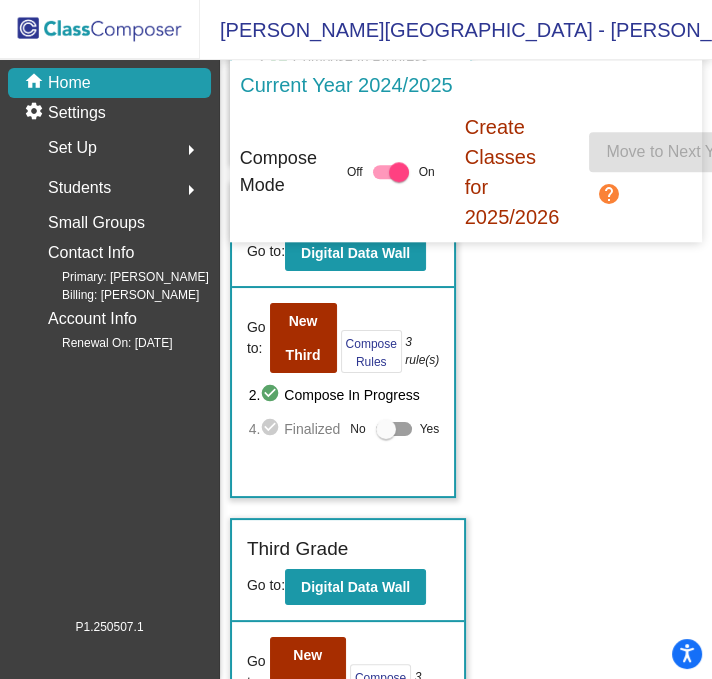 scroll, scrollTop: 1957, scrollLeft: 0, axis: vertical 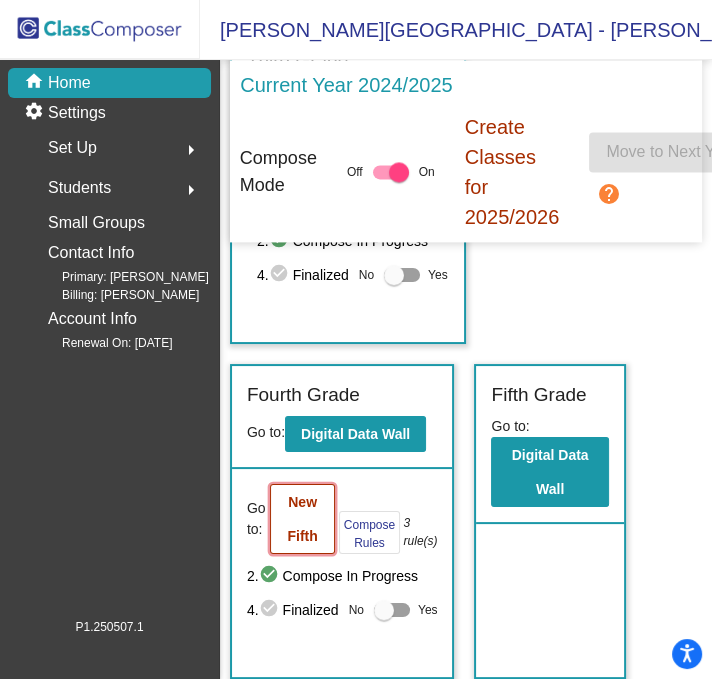 click on "New Fifth" 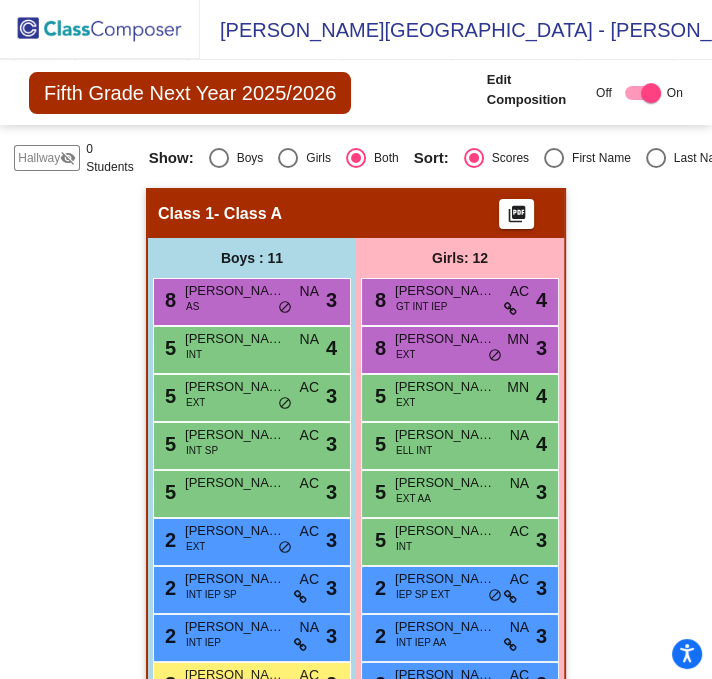 scroll, scrollTop: 133, scrollLeft: 0, axis: vertical 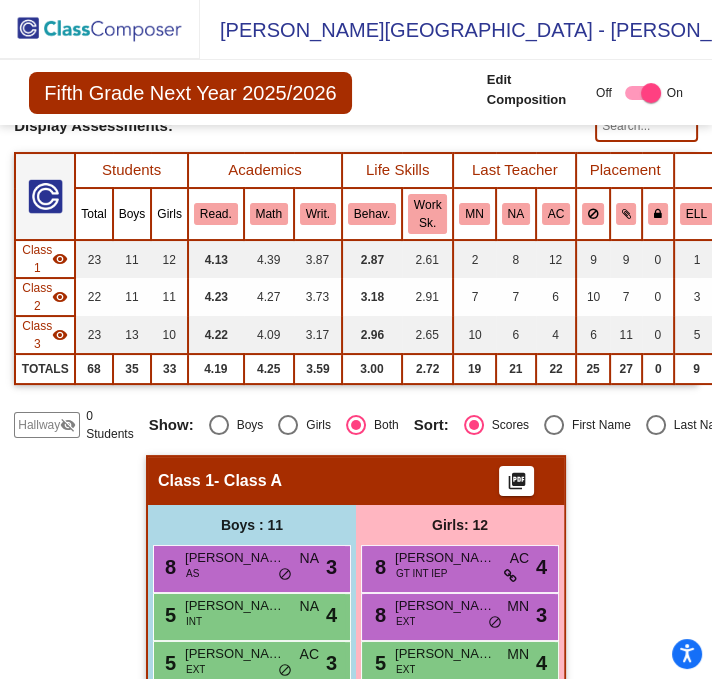 click at bounding box center (656, 425) 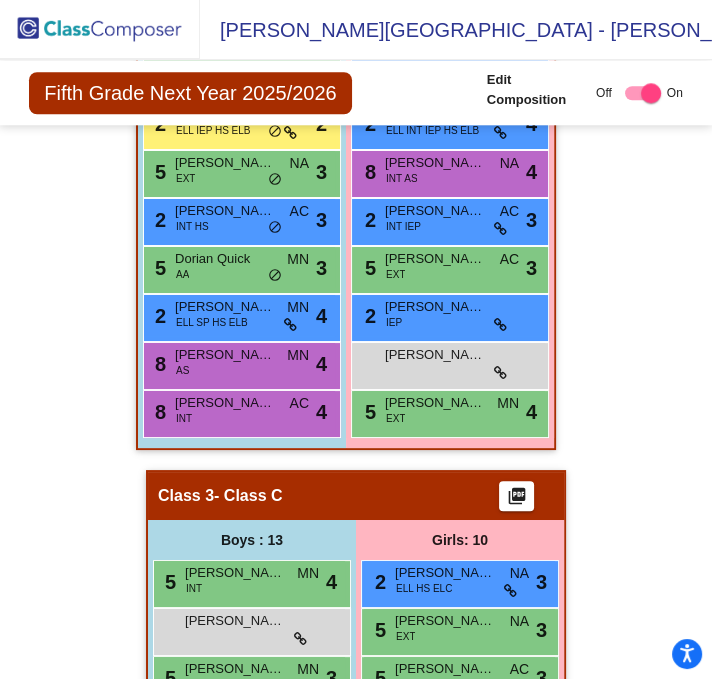 scroll, scrollTop: 1333, scrollLeft: 0, axis: vertical 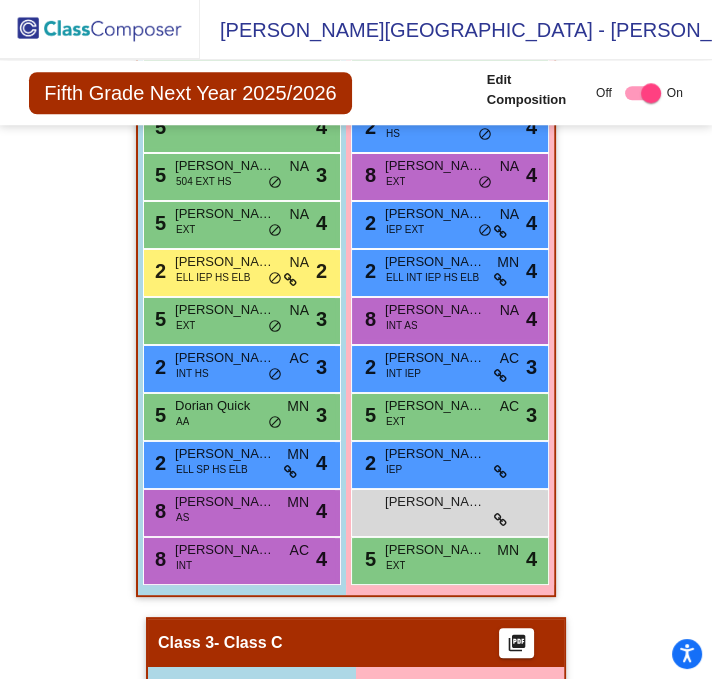 click 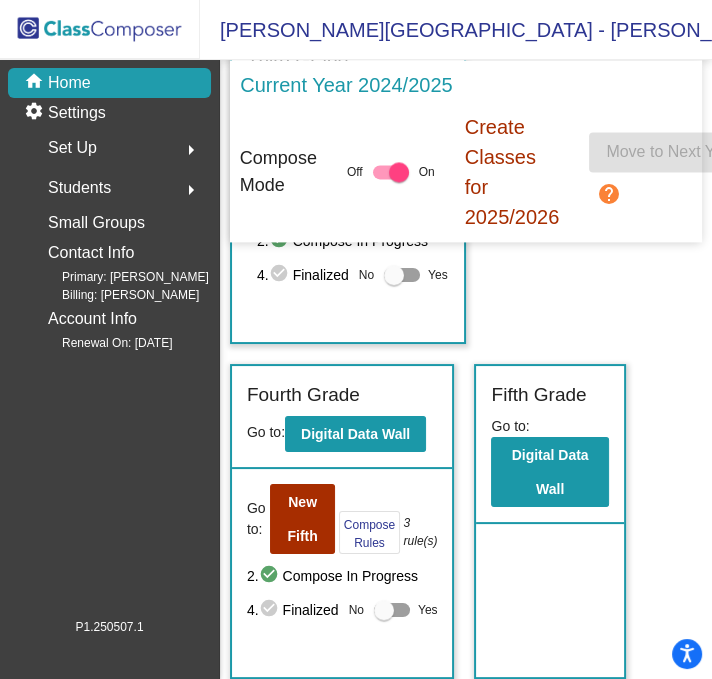 scroll, scrollTop: 1690, scrollLeft: 0, axis: vertical 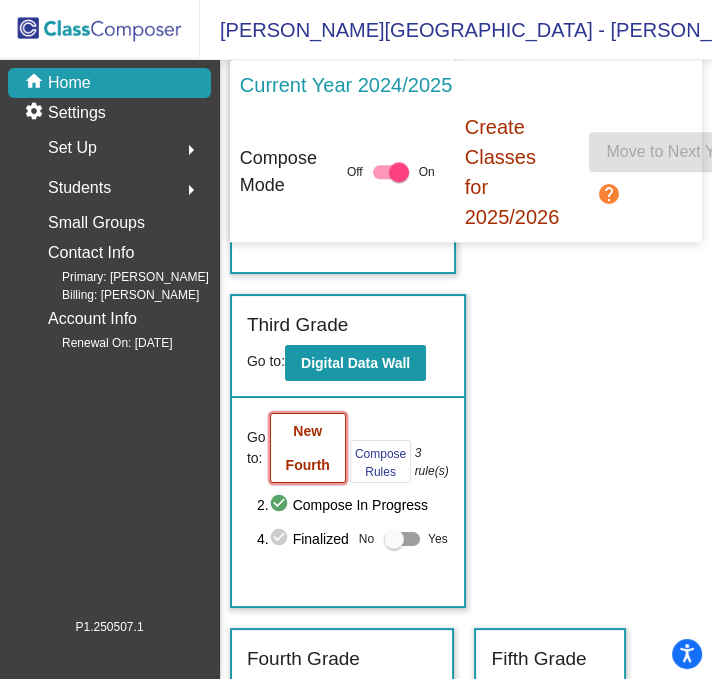 click on "New Fourth" 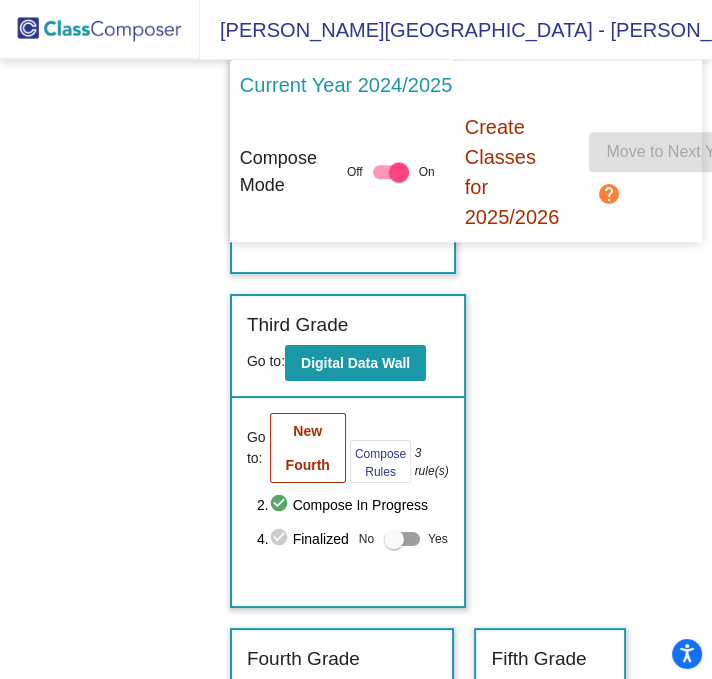scroll, scrollTop: 0, scrollLeft: 0, axis: both 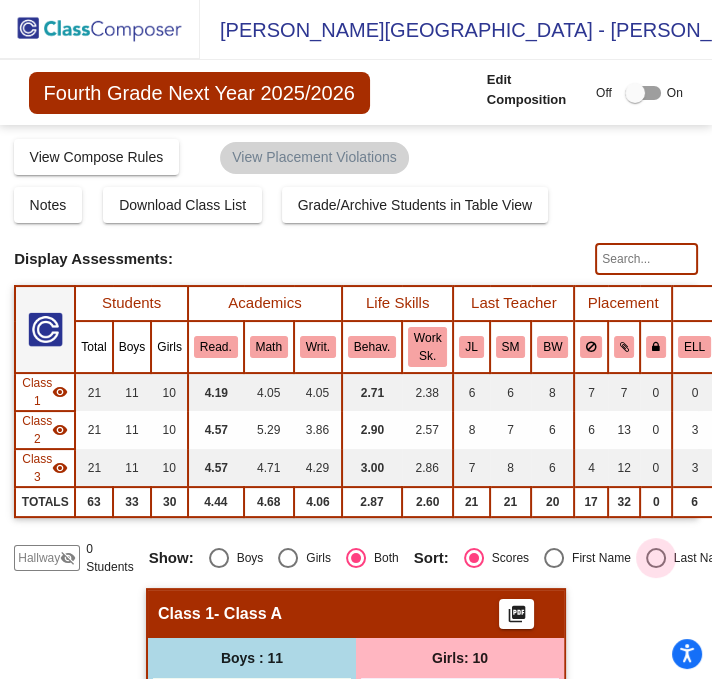 click at bounding box center [656, 558] 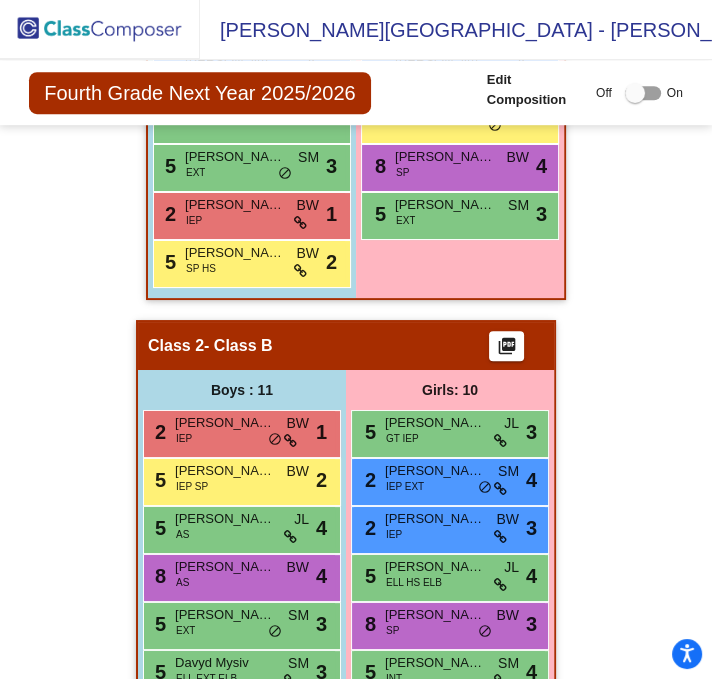 scroll, scrollTop: 384, scrollLeft: 0, axis: vertical 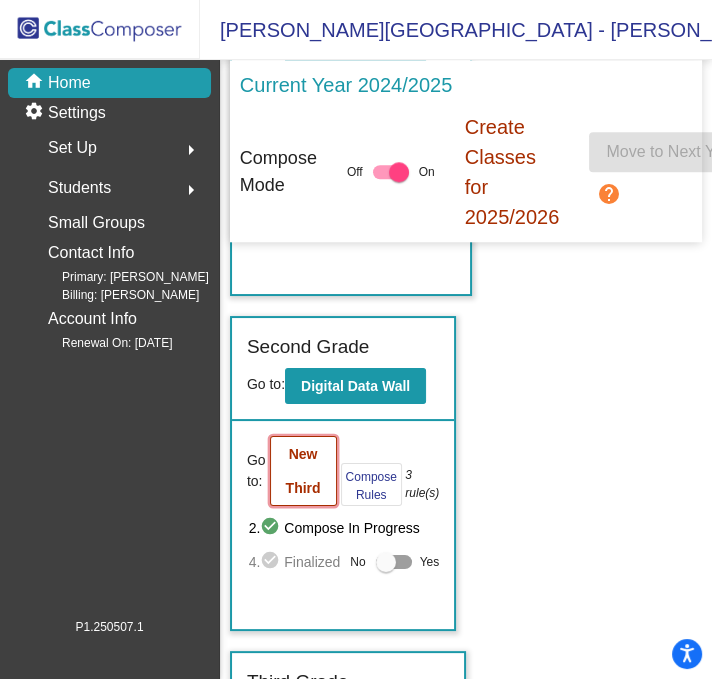 click on "New Third" 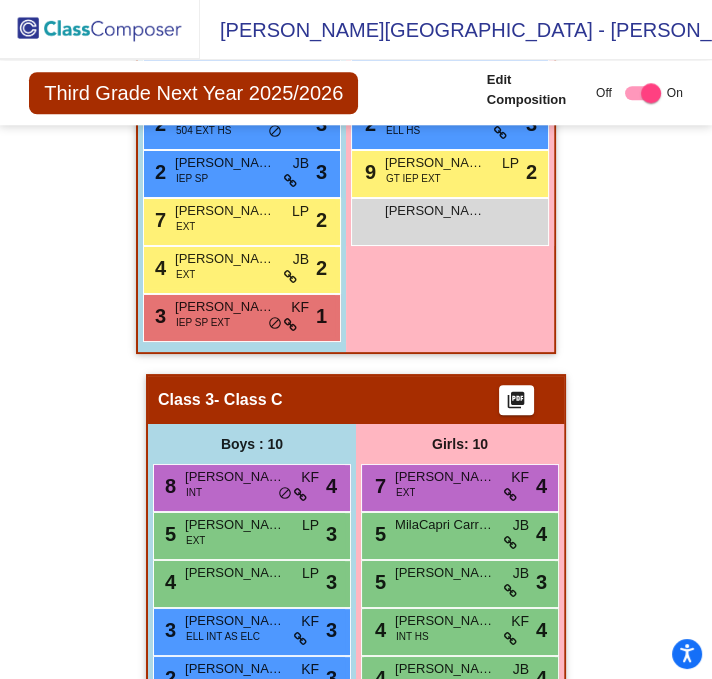 scroll, scrollTop: 1755, scrollLeft: 0, axis: vertical 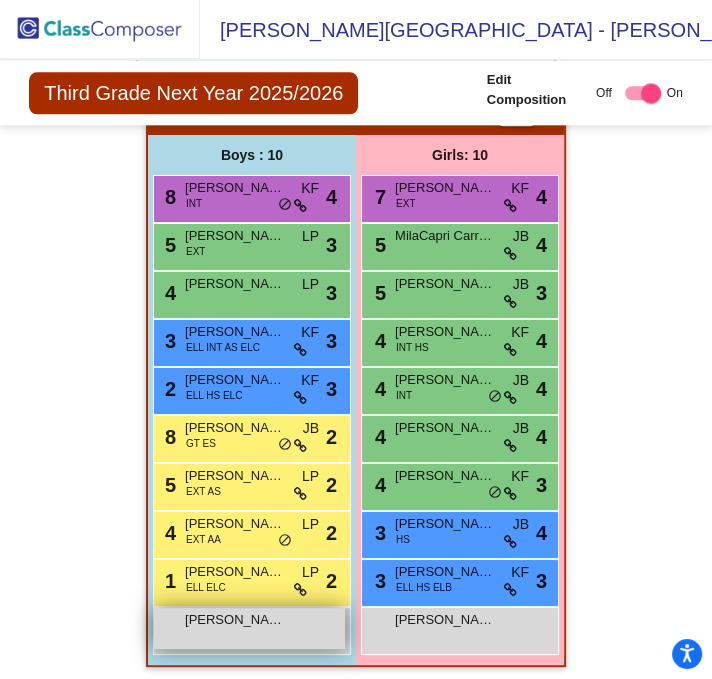 click on "[PERSON_NAME] lock do_not_disturb_alt" at bounding box center [249, 628] 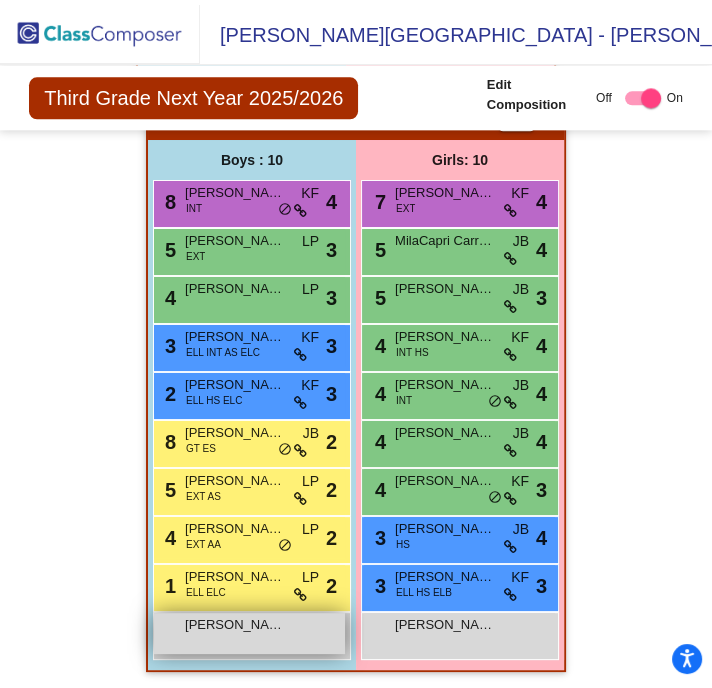 scroll, scrollTop: 0, scrollLeft: 0, axis: both 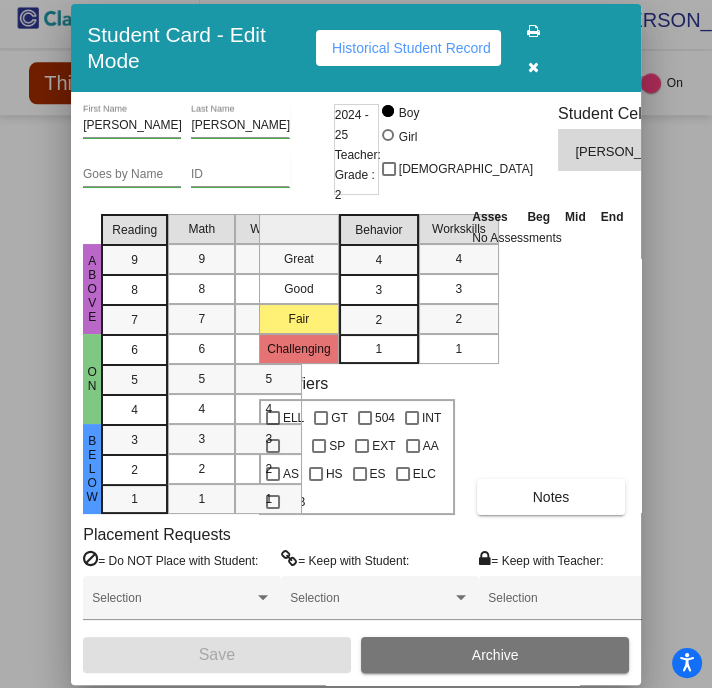 click at bounding box center [533, 67] 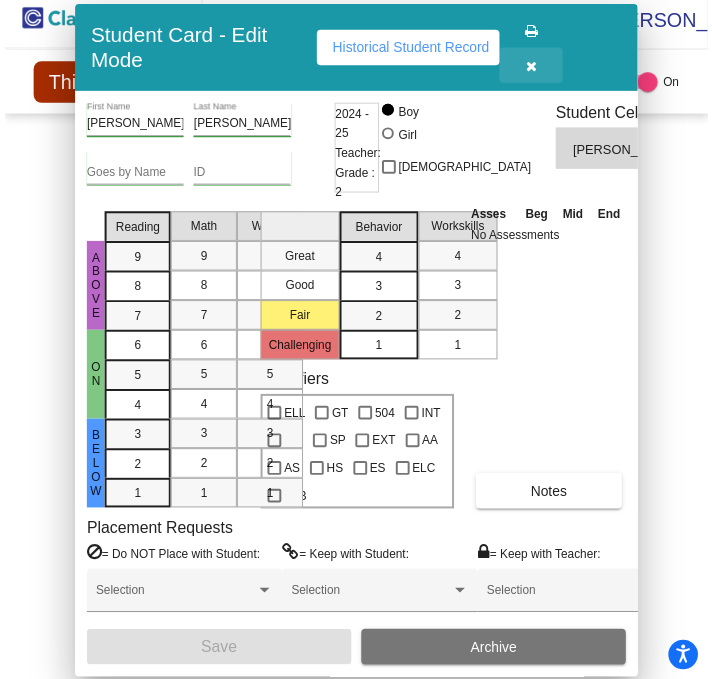 scroll, scrollTop: 9, scrollLeft: 0, axis: vertical 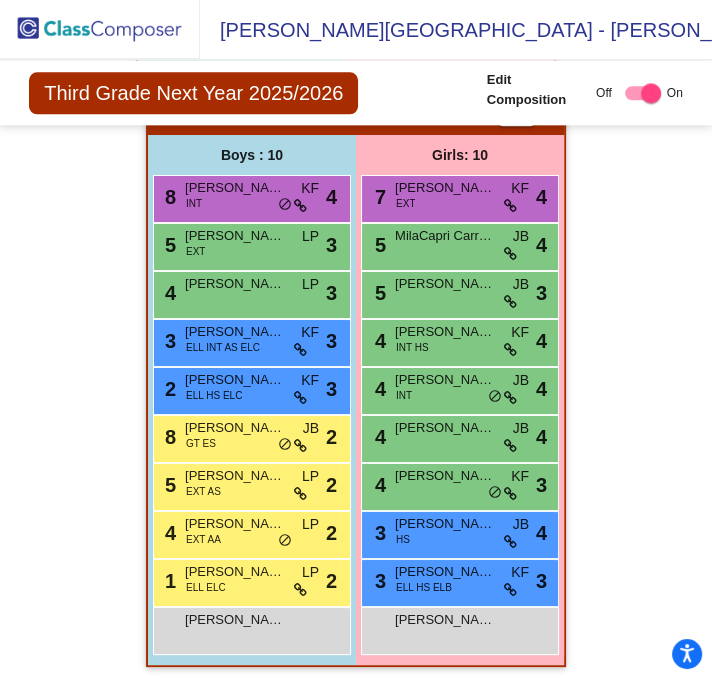 click 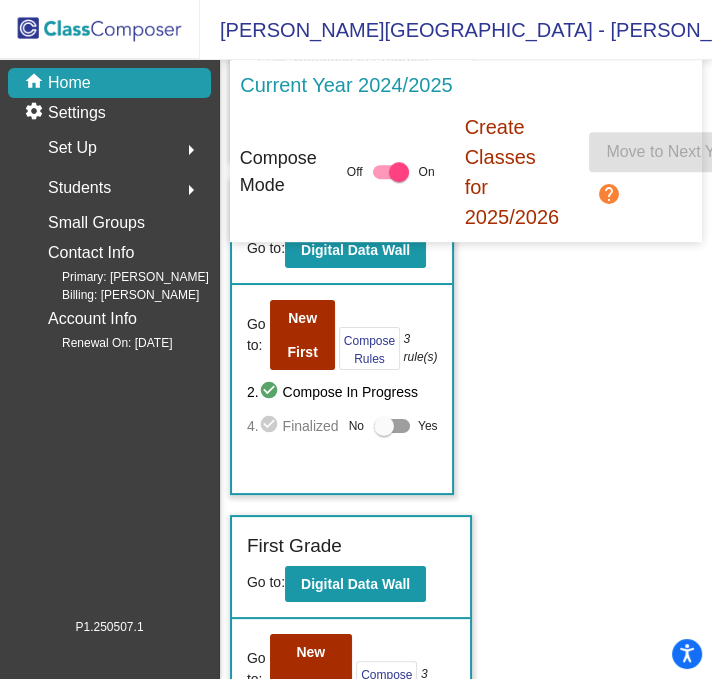 scroll, scrollTop: 1066, scrollLeft: 0, axis: vertical 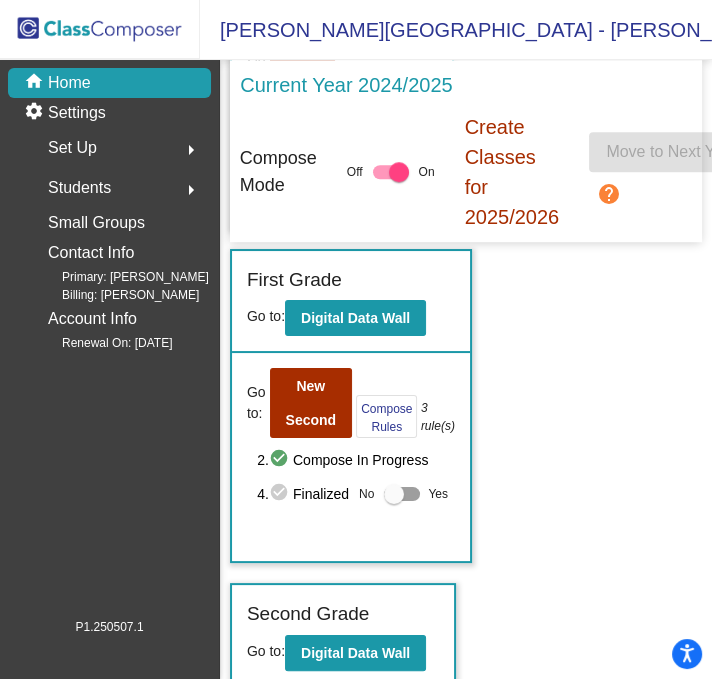 click on "Go to:  New Second  Compose Rules     3 rule(s)  2.  check_circle  Compose In Progress   4.  check_circle  Finalized  No   Yes" 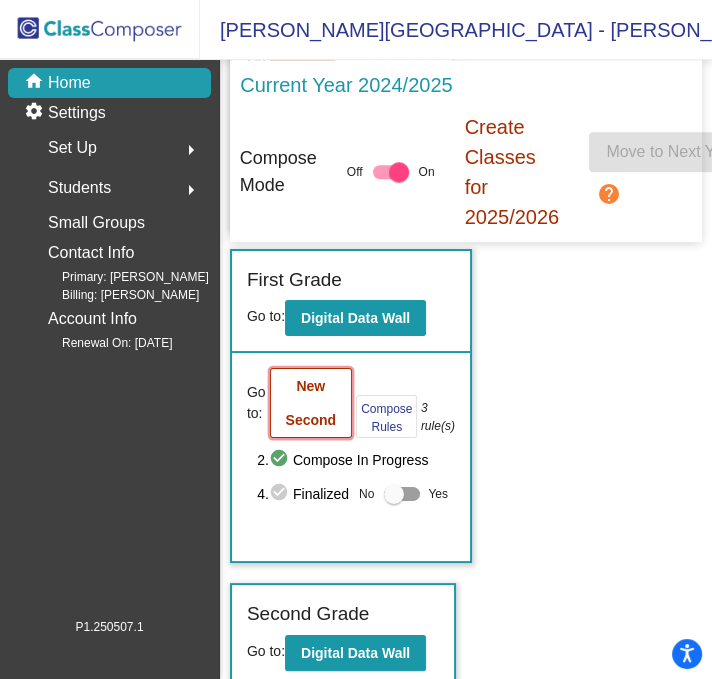 click on "New Second" 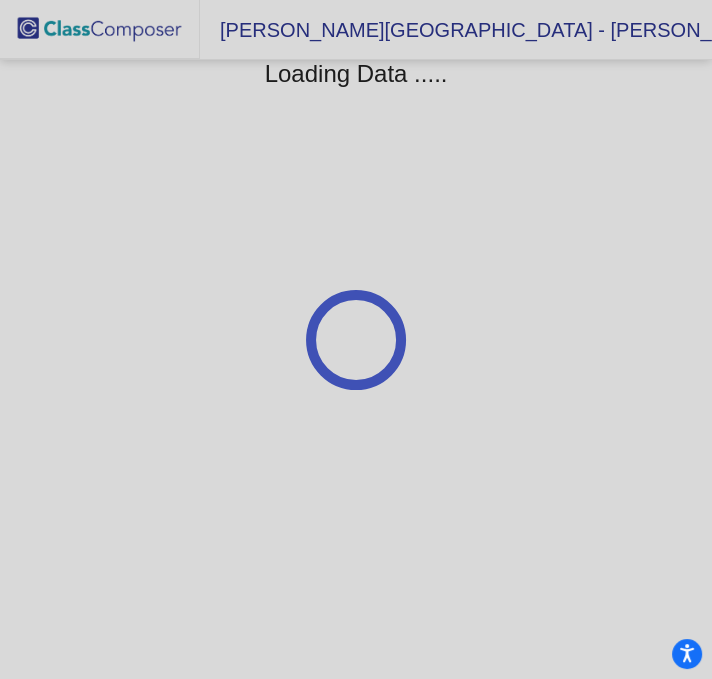 scroll, scrollTop: 0, scrollLeft: 0, axis: both 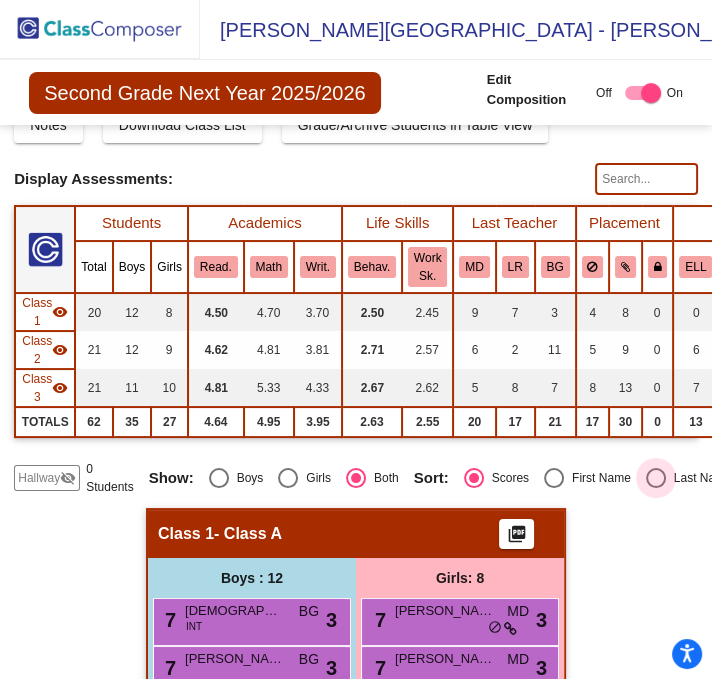click at bounding box center [656, 478] 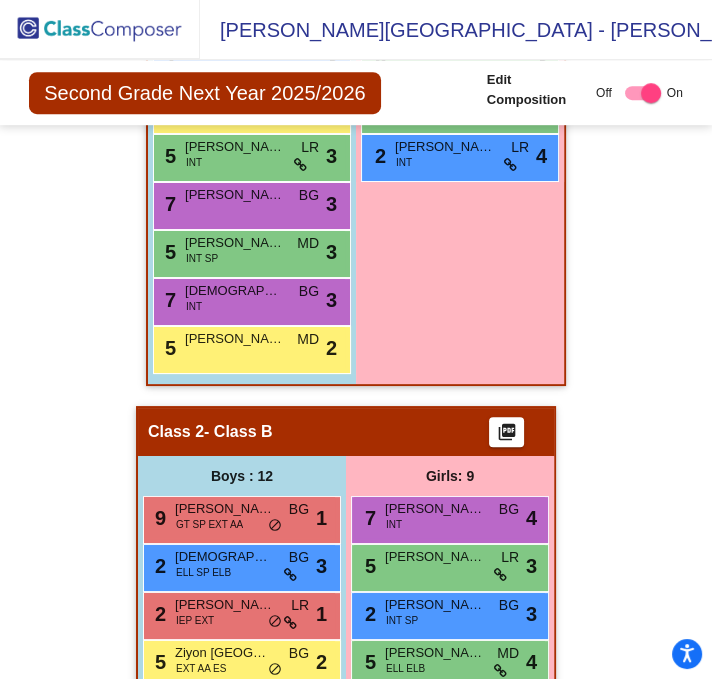 scroll, scrollTop: 613, scrollLeft: 0, axis: vertical 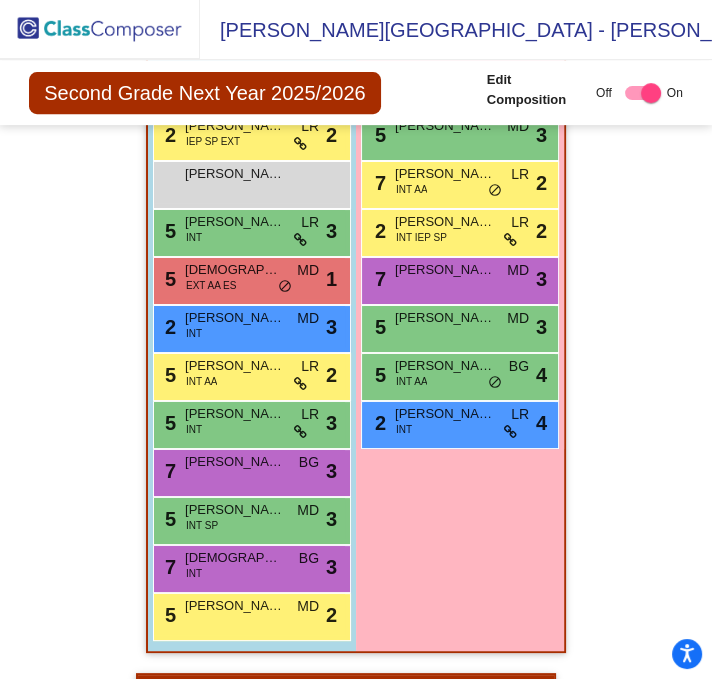 click on "Hallway   - Hallway Class  picture_as_pdf  Add Student  First Name Last Name Student Id  (Recommended)   Boy   Girl   [DEMOGRAPHIC_DATA] Add Close  Boys : 0    No Students   Girls: 0   No Students   Class 1   - Class A  picture_as_pdf  Add Student  First Name Last Name Student Id  (Recommended)   Boy   Girl   [DEMOGRAPHIC_DATA] Add Close  Boys : 12  2 [PERSON_NAME] INT ES MD lock do_not_disturb_alt 1 2 [PERSON_NAME] IEP SP EXT LR lock do_not_disturb_alt 2 [PERSON_NAME] lock do_not_disturb_alt 5 [PERSON_NAME] INT LR lock do_not_disturb_alt 3 5 [PERSON_NAME] EXT AA ES MD lock do_not_disturb_alt 1 2 [PERSON_NAME] INT MD lock do_not_disturb_alt 3 5 [PERSON_NAME] INT AA LR lock do_not_disturb_alt 2 5 [PERSON_NAME] INT LR lock do_not_disturb_alt 3 7 [PERSON_NAME] BG lock do_not_disturb_alt 3 5 [PERSON_NAME] INT SP MD lock do_not_disturb_alt 3 7 [PERSON_NAME] INT BG lock do_not_disturb_alt 3 5 [PERSON_NAME] MD lock do_not_disturb_alt 2 Girls: 8 7 [PERSON_NAME] MD lock do_not_disturb_alt 3 5 [PERSON_NAME] MD lock 3 7 INT AA 2" 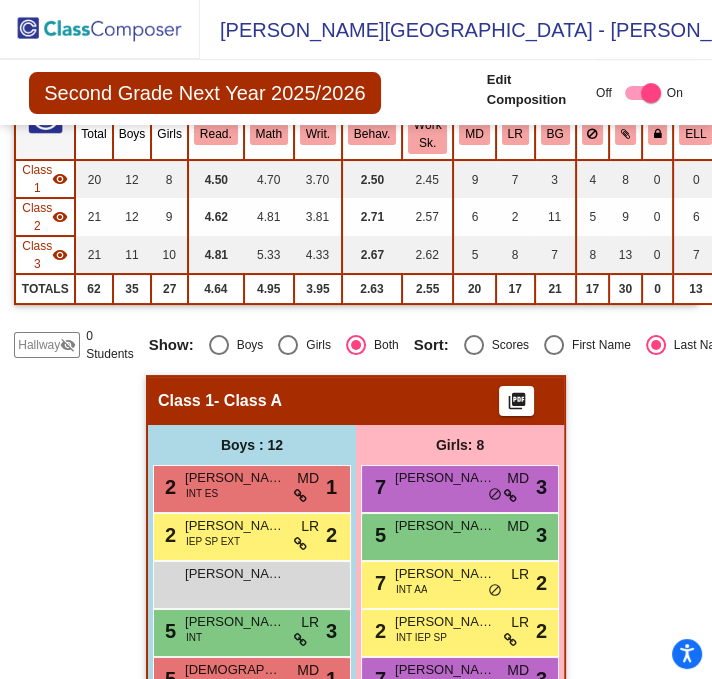 scroll, scrollTop: 0, scrollLeft: 0, axis: both 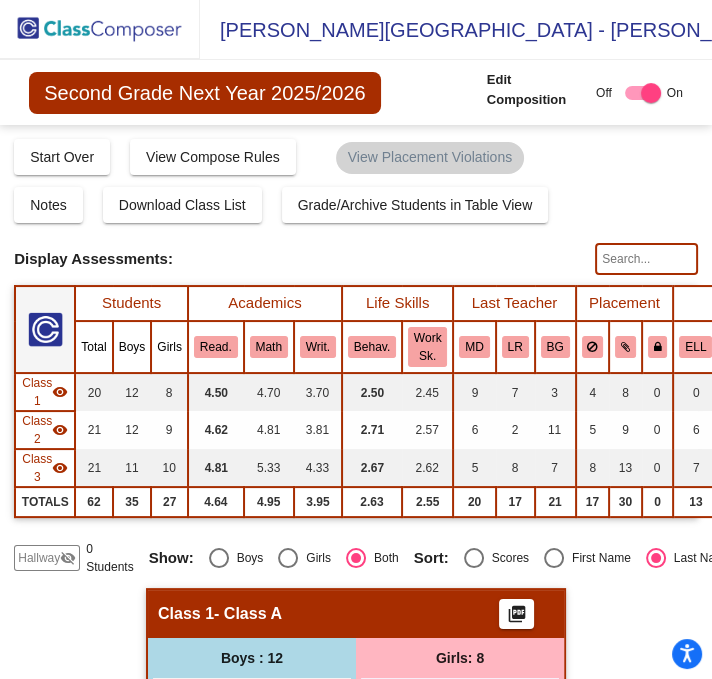 click 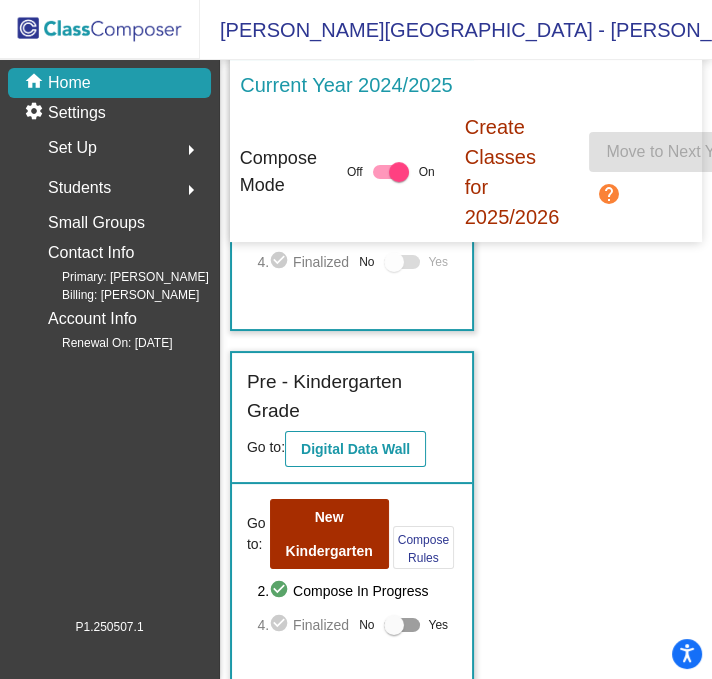 scroll, scrollTop: 666, scrollLeft: 0, axis: vertical 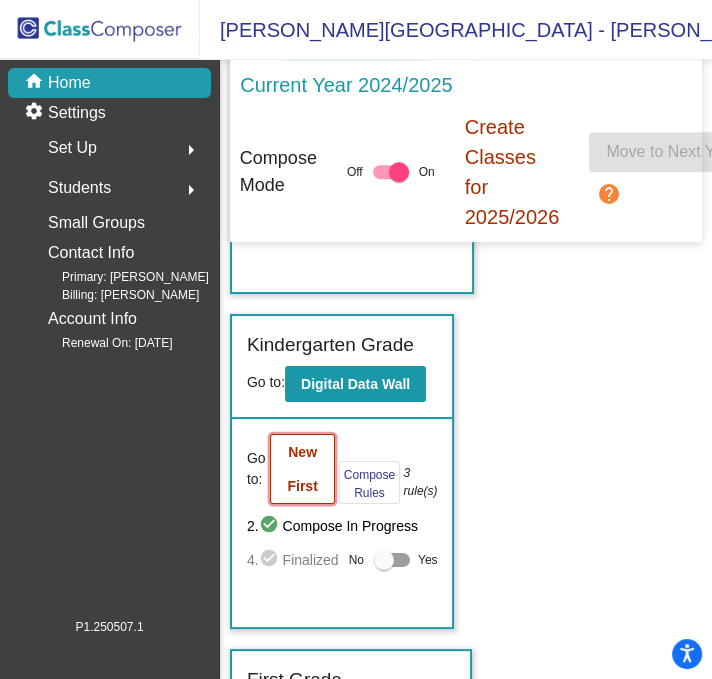 click on "New First" 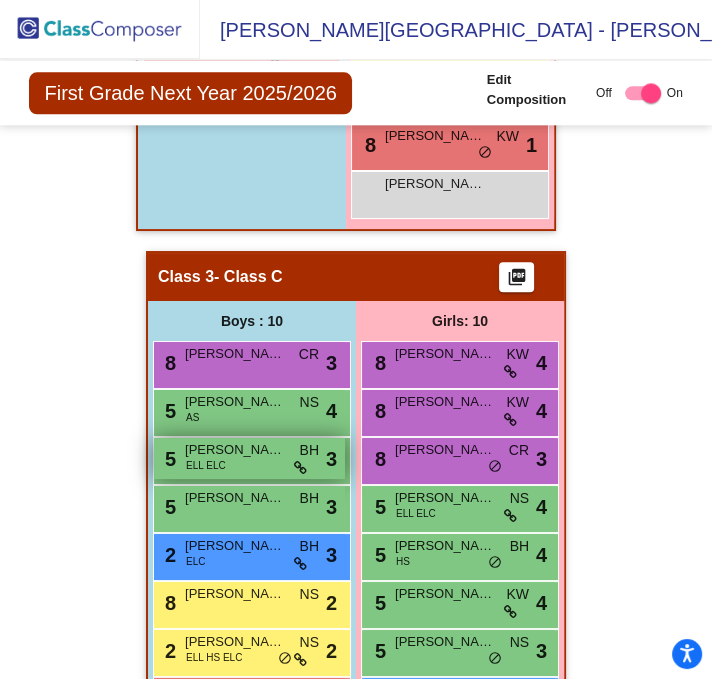 scroll, scrollTop: 1899, scrollLeft: 0, axis: vertical 